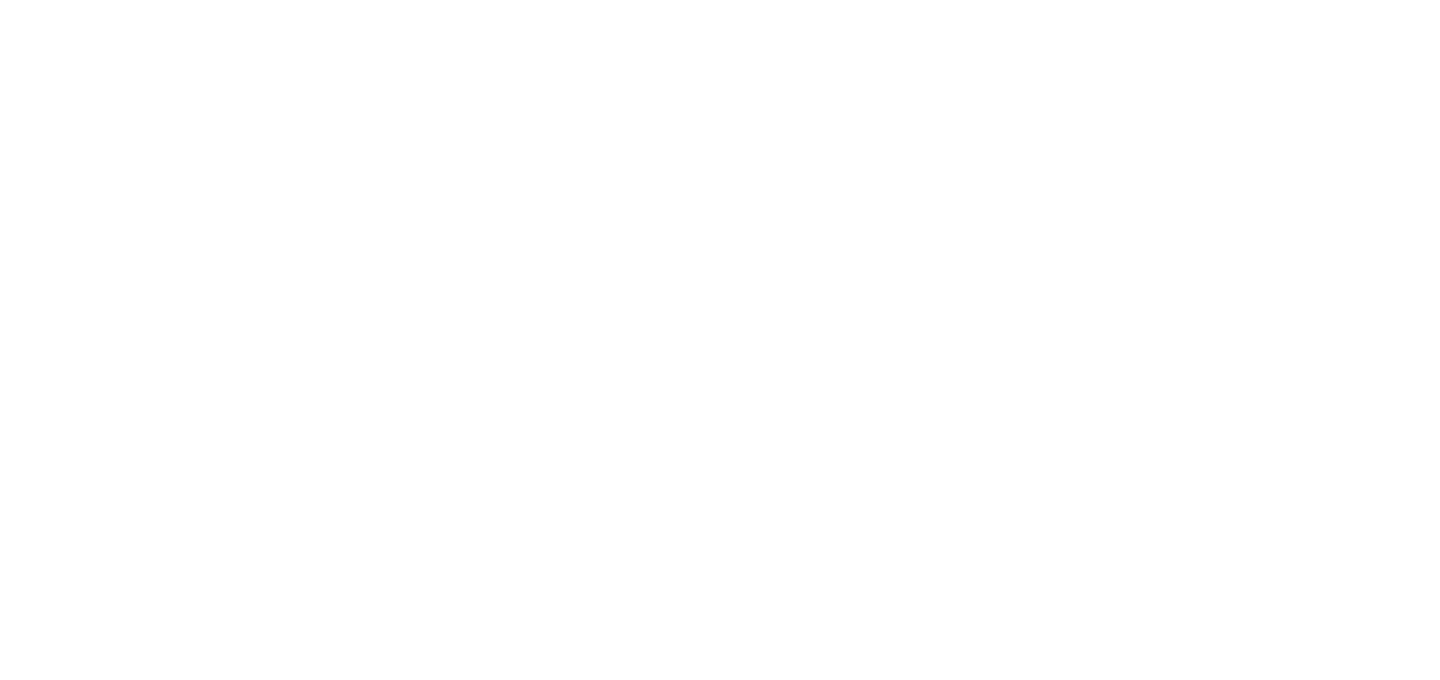 scroll, scrollTop: 0, scrollLeft: 0, axis: both 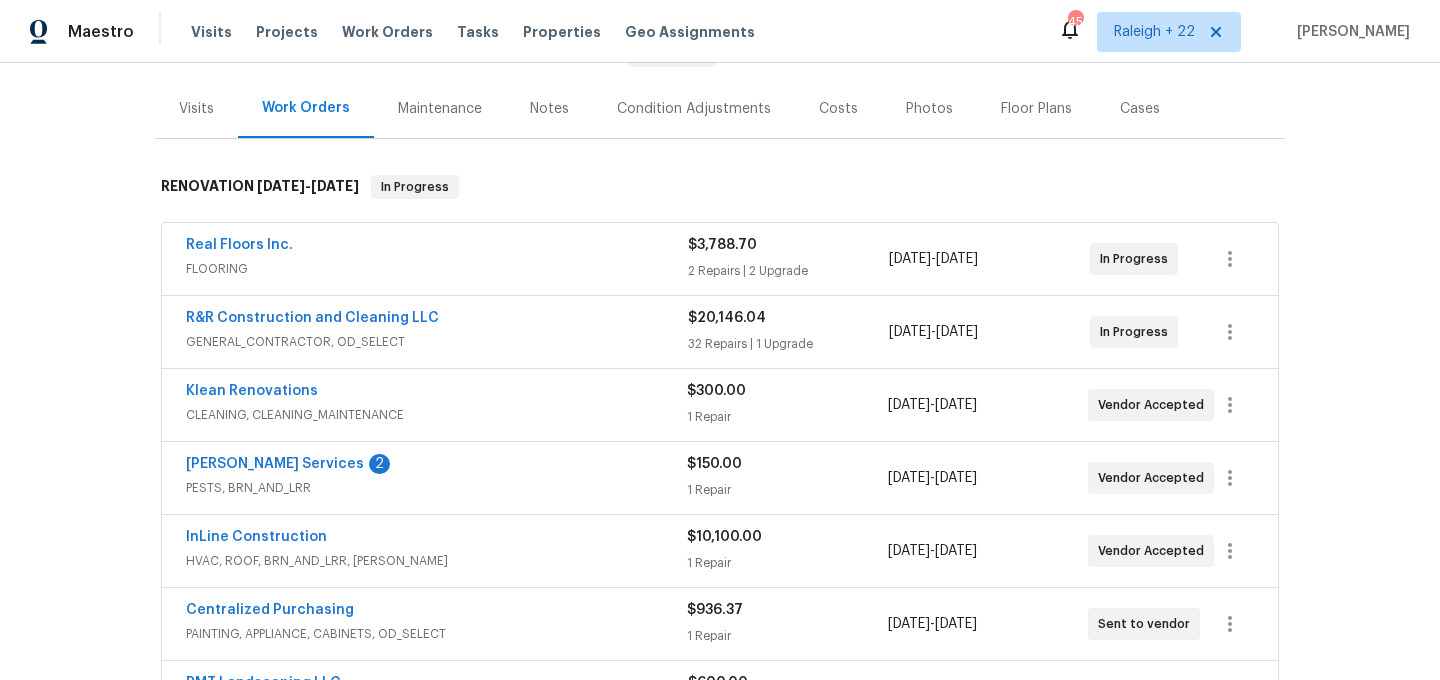 click on "FLOORING" at bounding box center (437, 269) 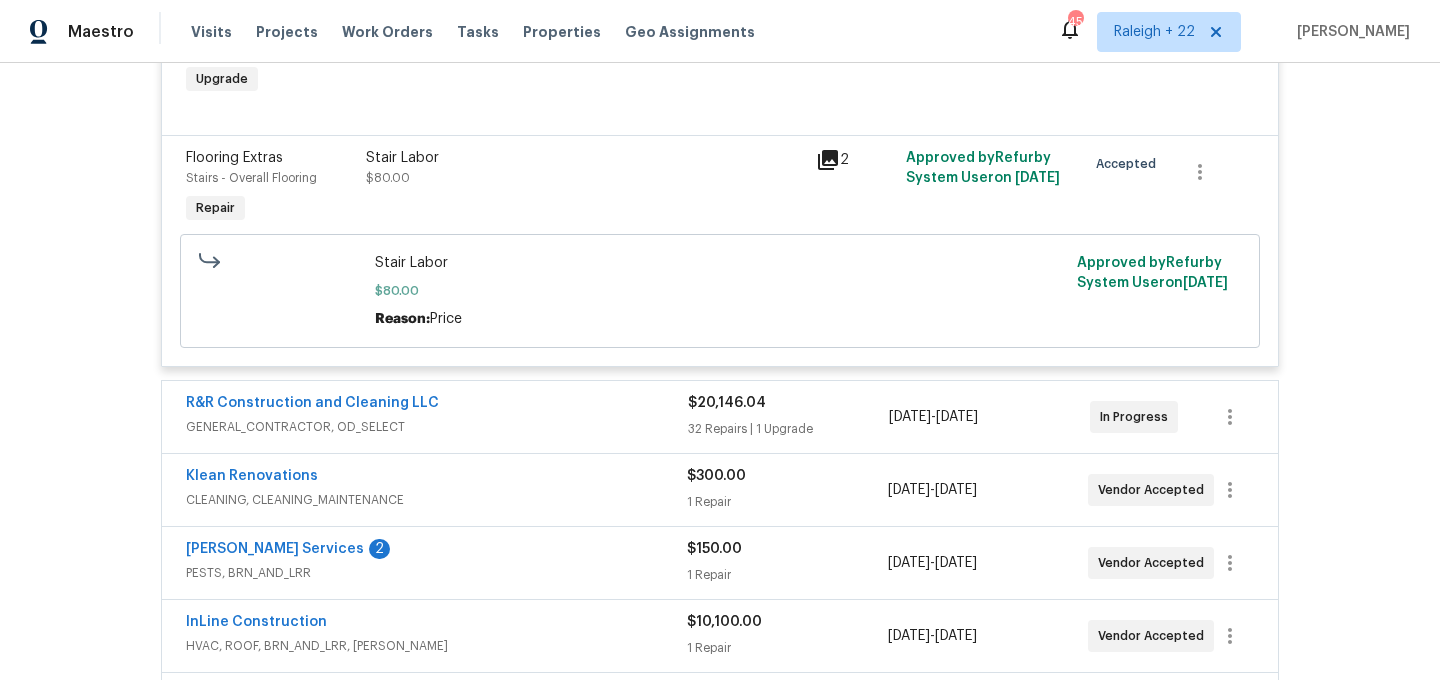 scroll, scrollTop: 1219, scrollLeft: 0, axis: vertical 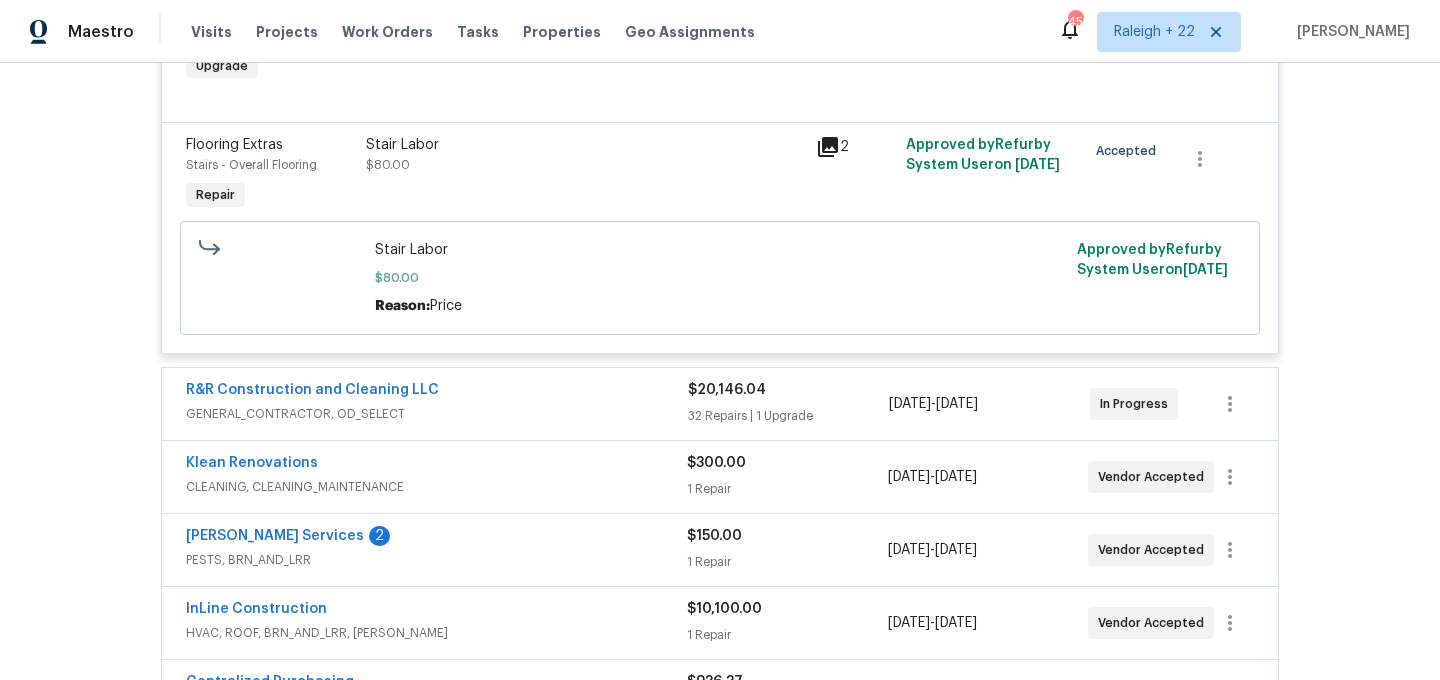 click on "GENERAL_CONTRACTOR, OD_SELECT" at bounding box center (437, 414) 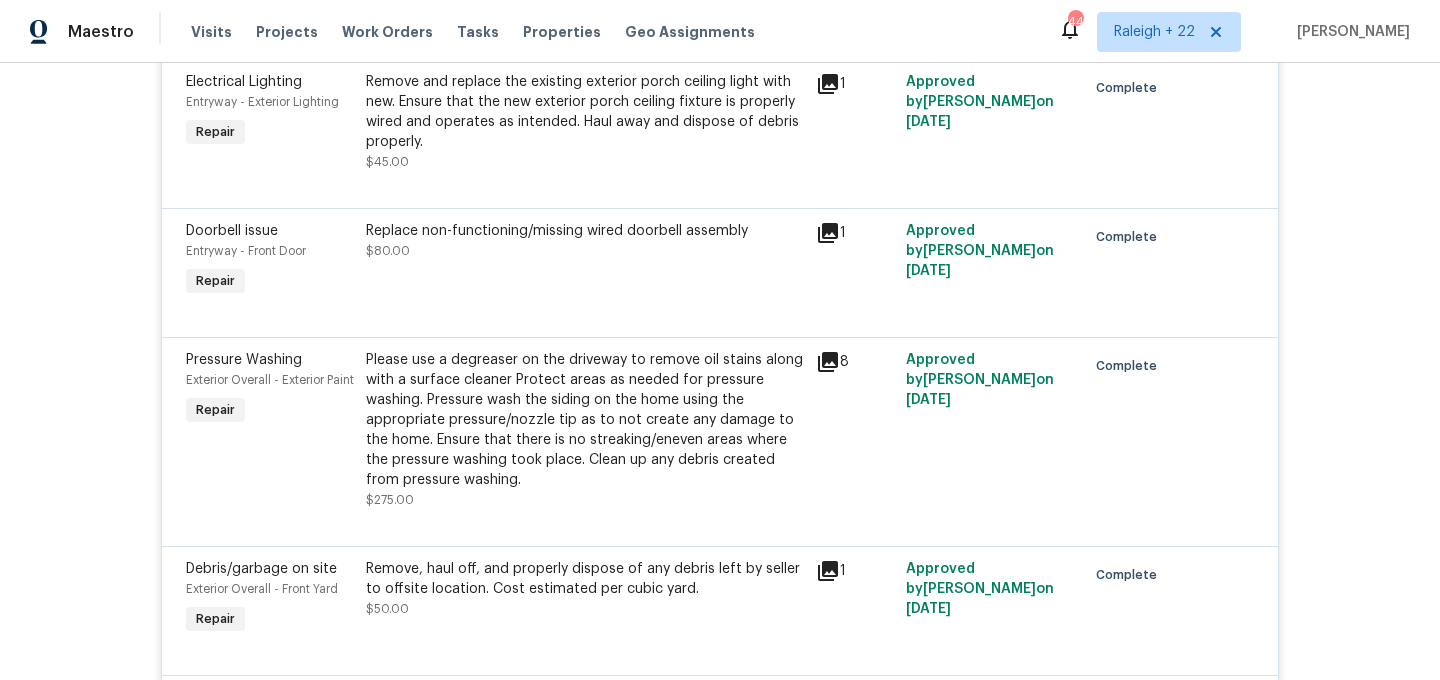 scroll, scrollTop: 3786, scrollLeft: 0, axis: vertical 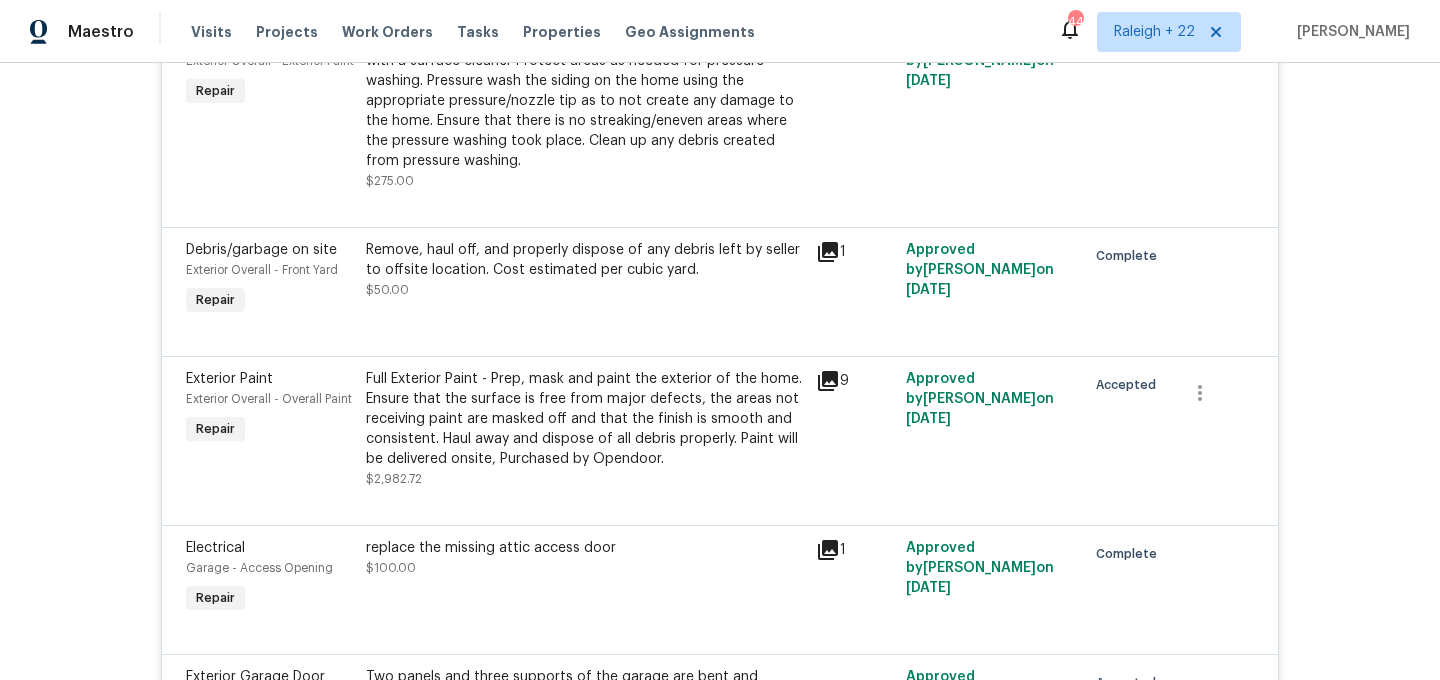 click on "Full Exterior Paint - Prep, mask and paint the exterior of the home. Ensure that the surface is free from major defects, the areas not receiving paint are masked off and that the finish is smooth and consistent. Haul away and dispose of all debris properly. Paint will be delivered onsite, Purchased by Opendoor." at bounding box center [585, 419] 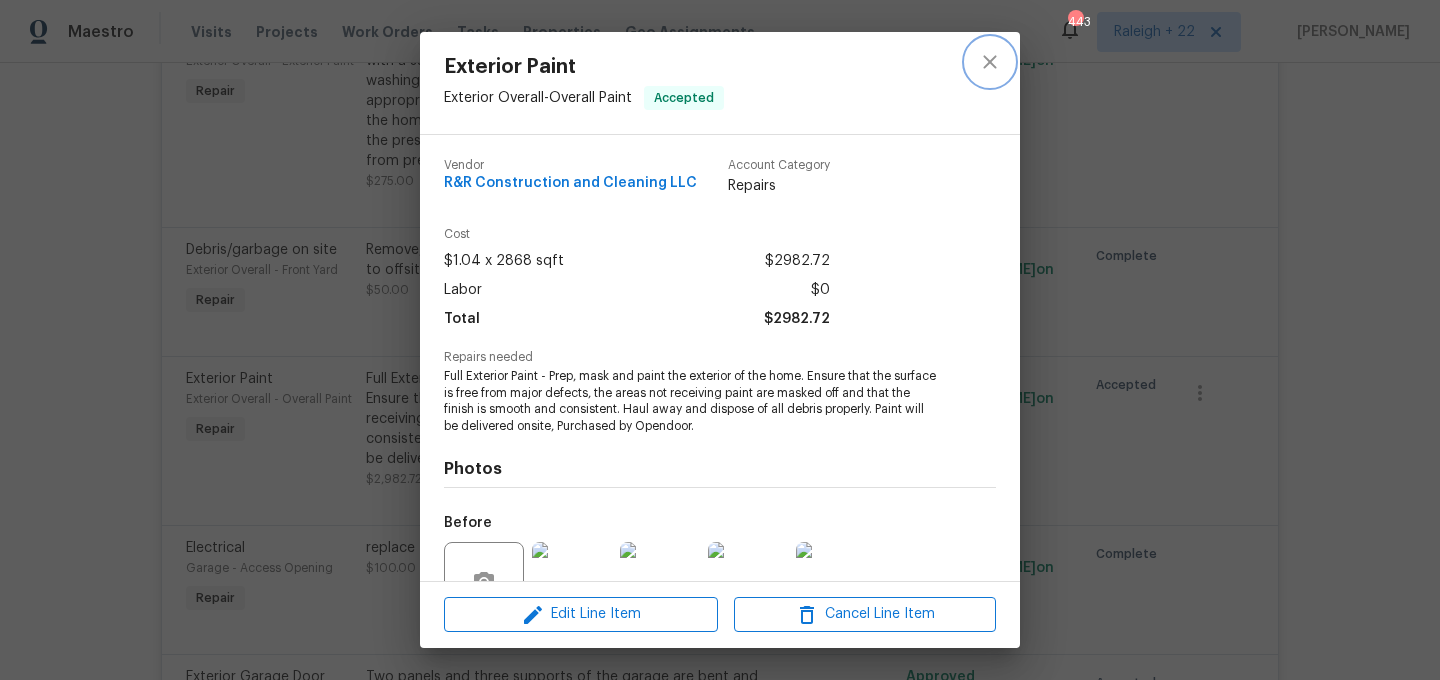 click 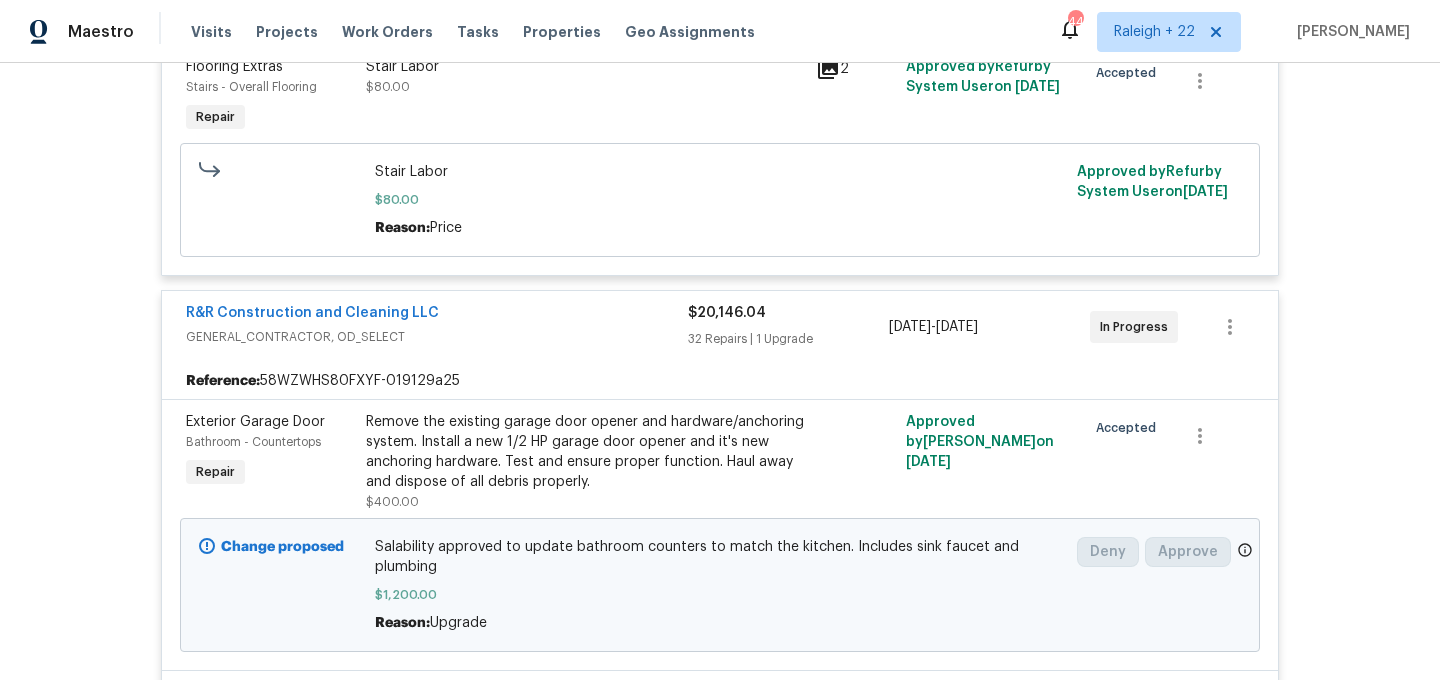 scroll, scrollTop: 1271, scrollLeft: 0, axis: vertical 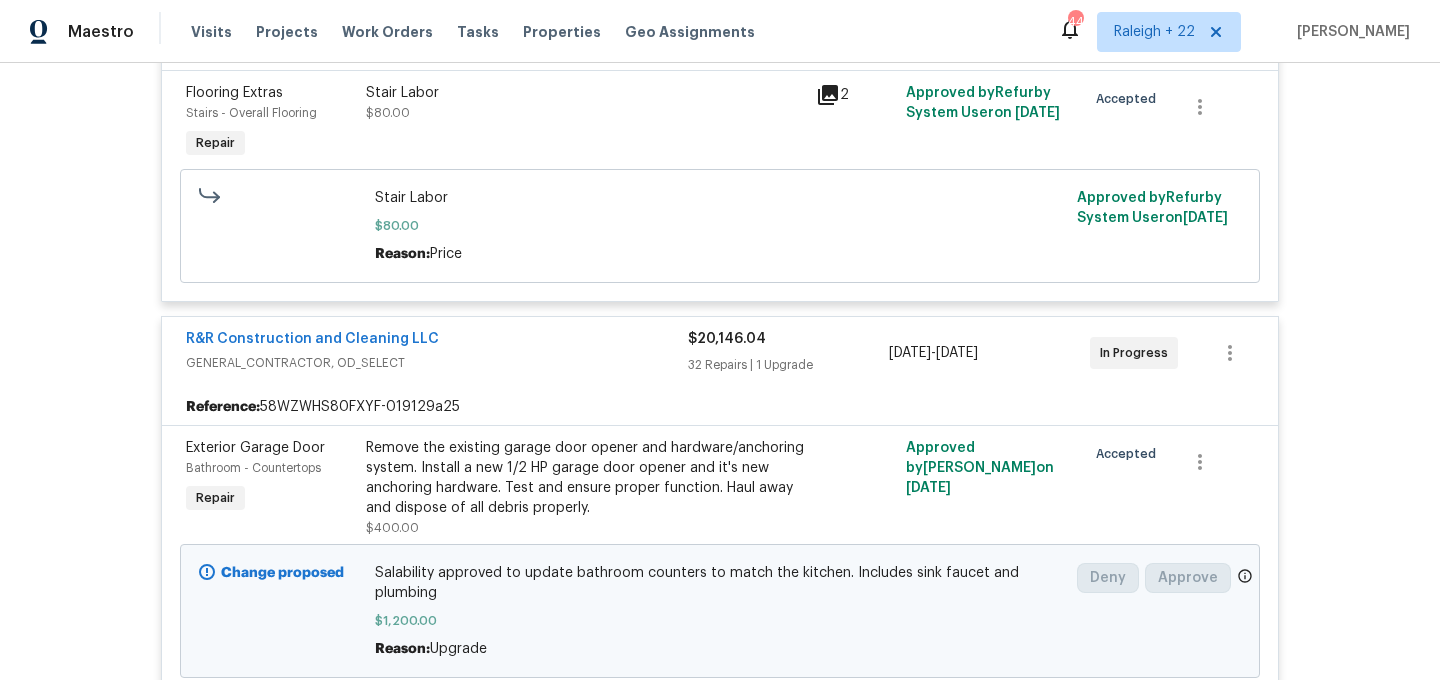 click on "R&R Construction and Cleaning LLC" at bounding box center (312, 339) 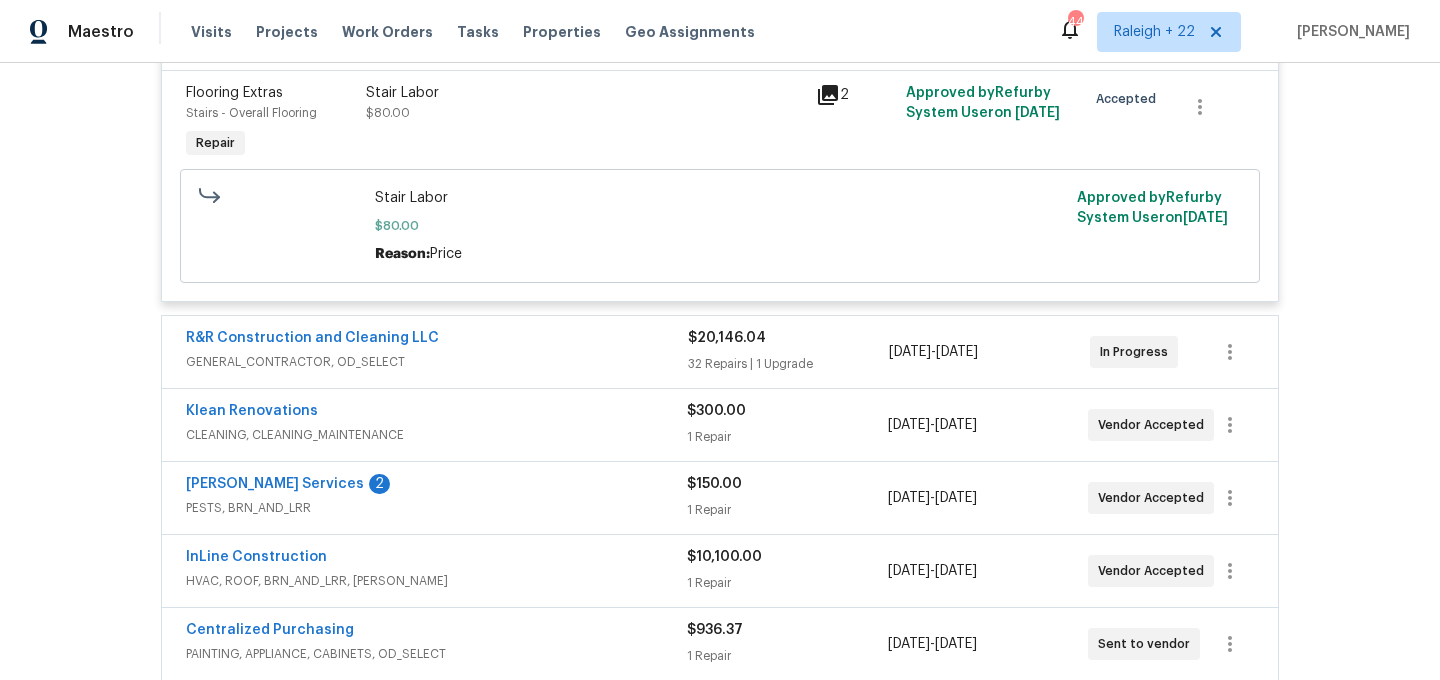 click on "GENERAL_CONTRACTOR, OD_SELECT" at bounding box center [437, 362] 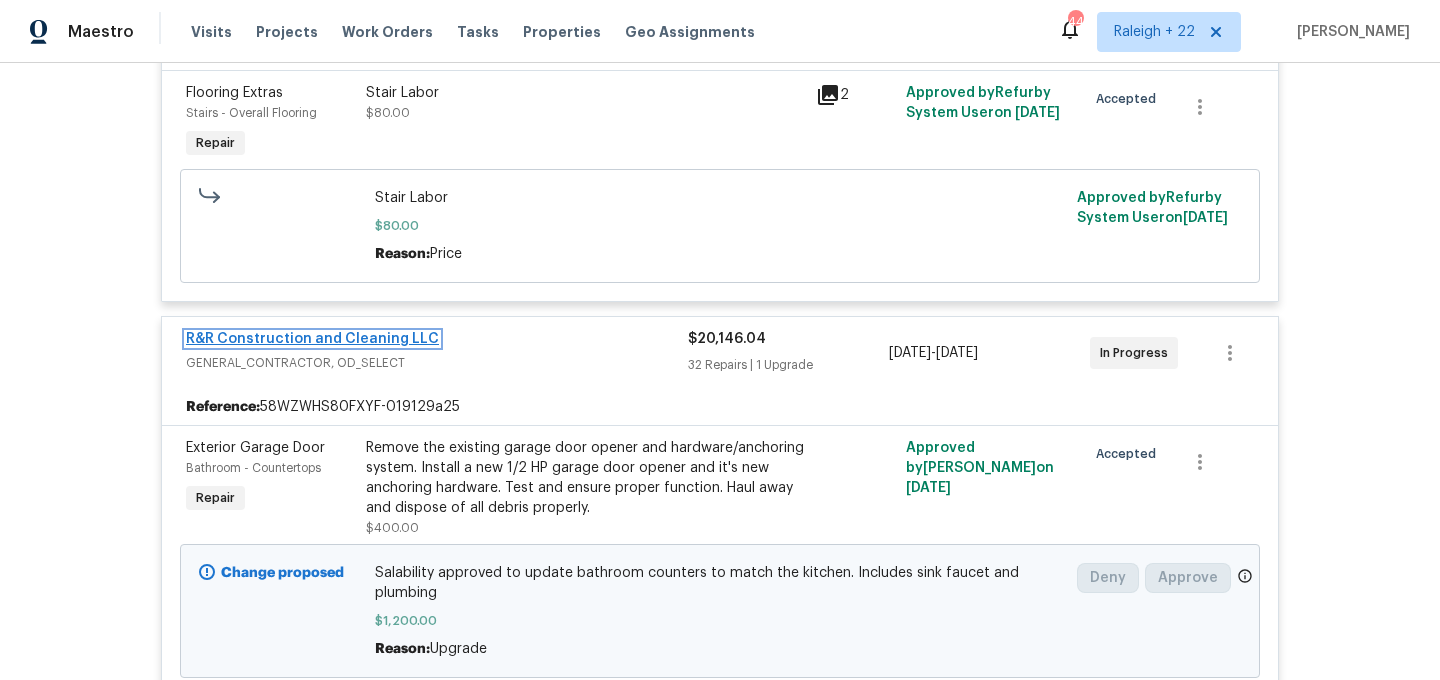 click on "R&R Construction and Cleaning LLC" at bounding box center [312, 339] 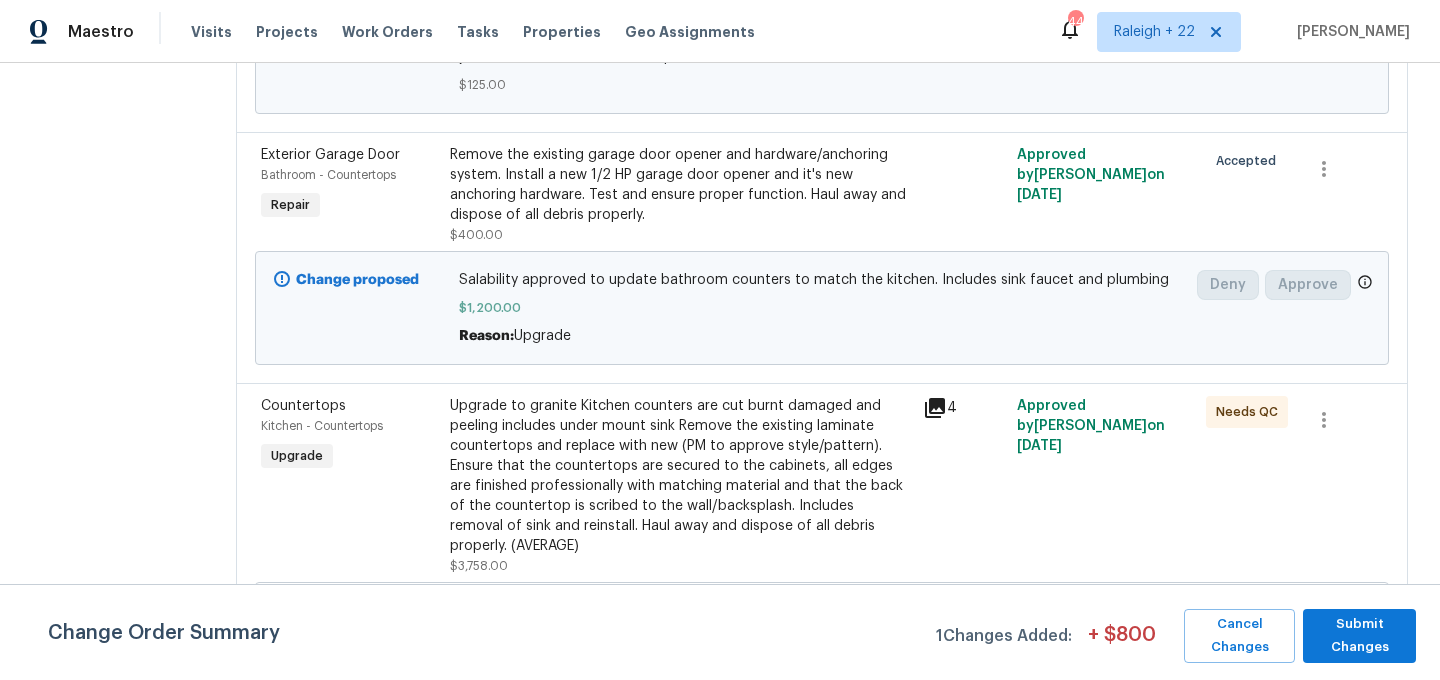 scroll, scrollTop: 0, scrollLeft: 0, axis: both 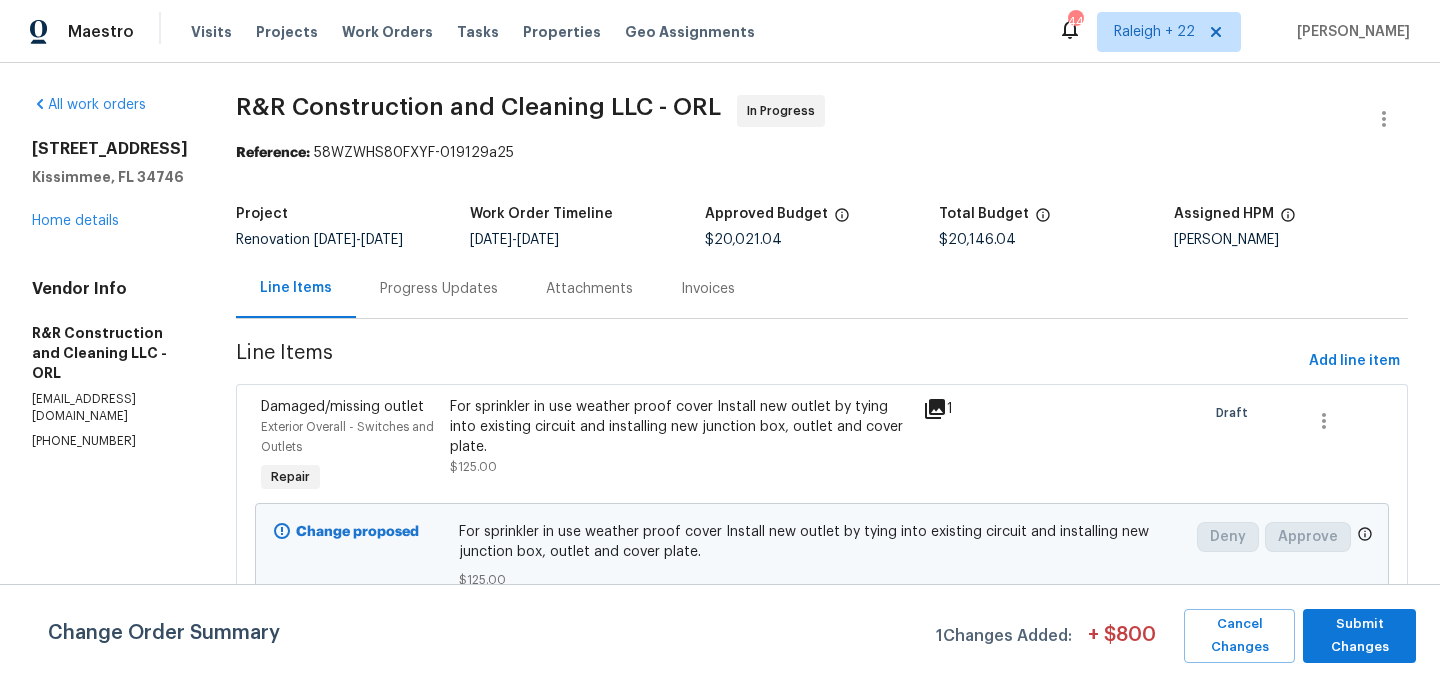 click on "All work orders 4121 Shelter Bay Dr Kissimmee, FL 34746 Home details Vendor Info R&R Construction and Cleaning LLC - ORL ryrconstruction.44llc@gmail.com (305) 850-1367" at bounding box center [110, 3380] 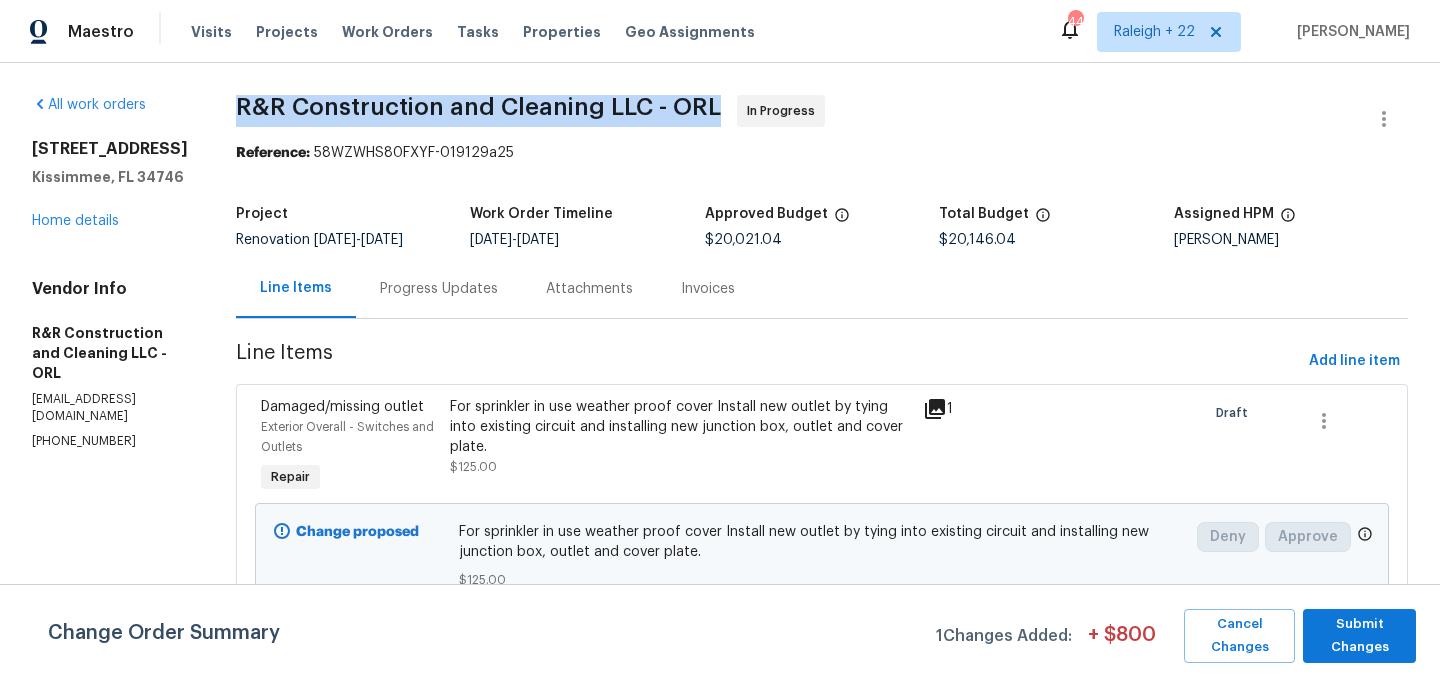 drag, startPoint x: 264, startPoint y: 104, endPoint x: 742, endPoint y: 114, distance: 478.10458 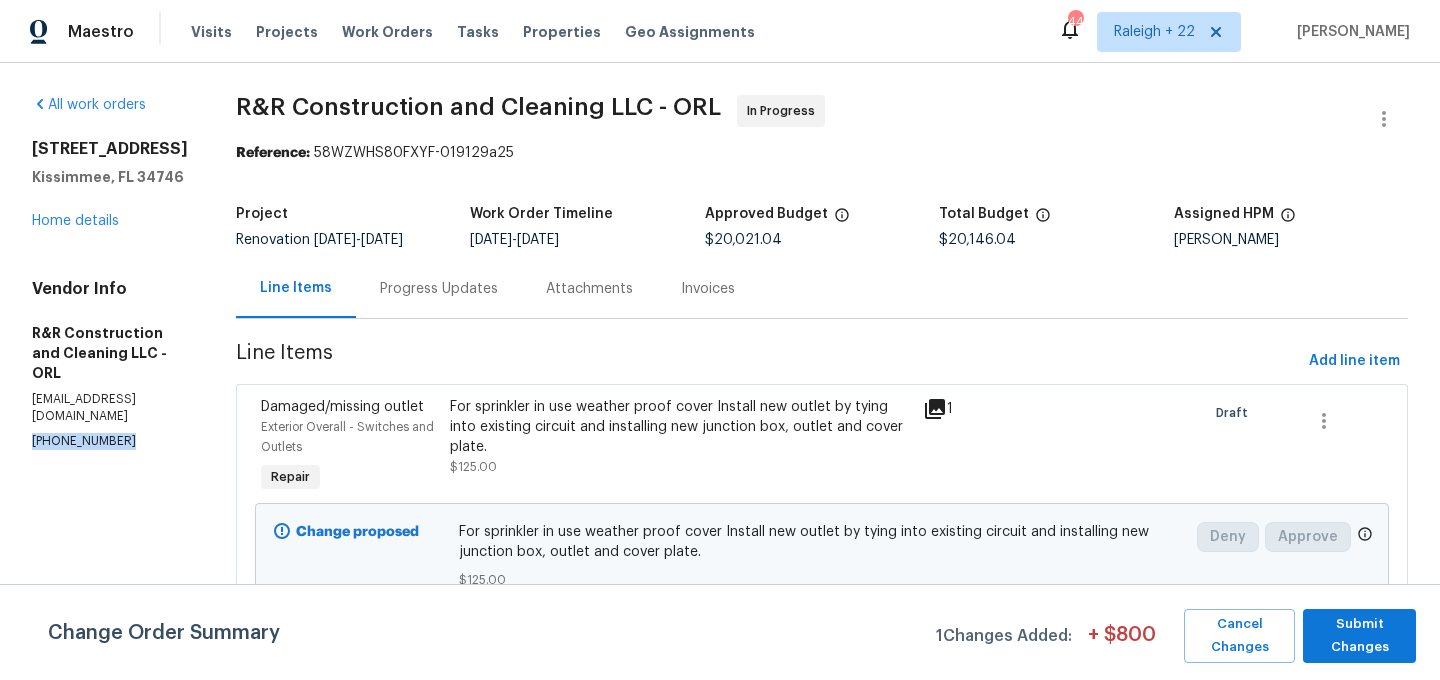 drag, startPoint x: 31, startPoint y: 405, endPoint x: 157, endPoint y: 408, distance: 126.035706 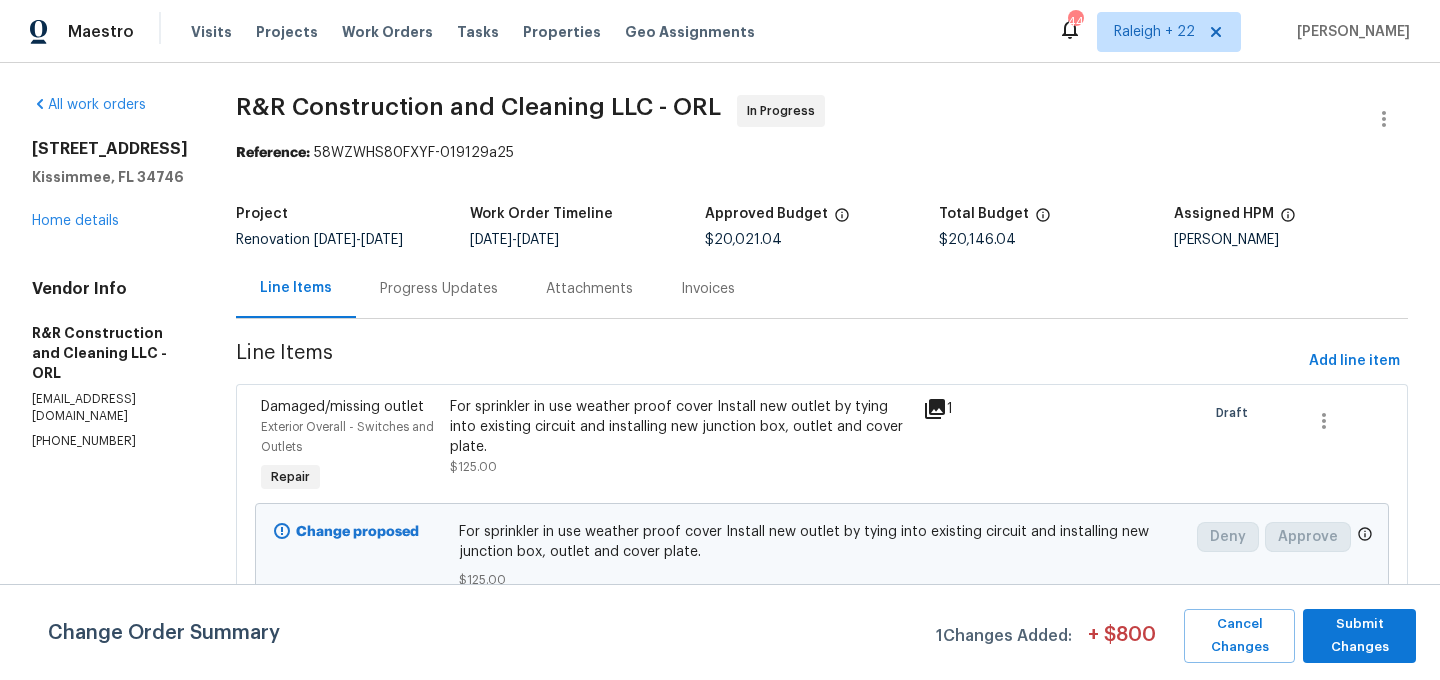 click on "Progress Updates" at bounding box center (439, 288) 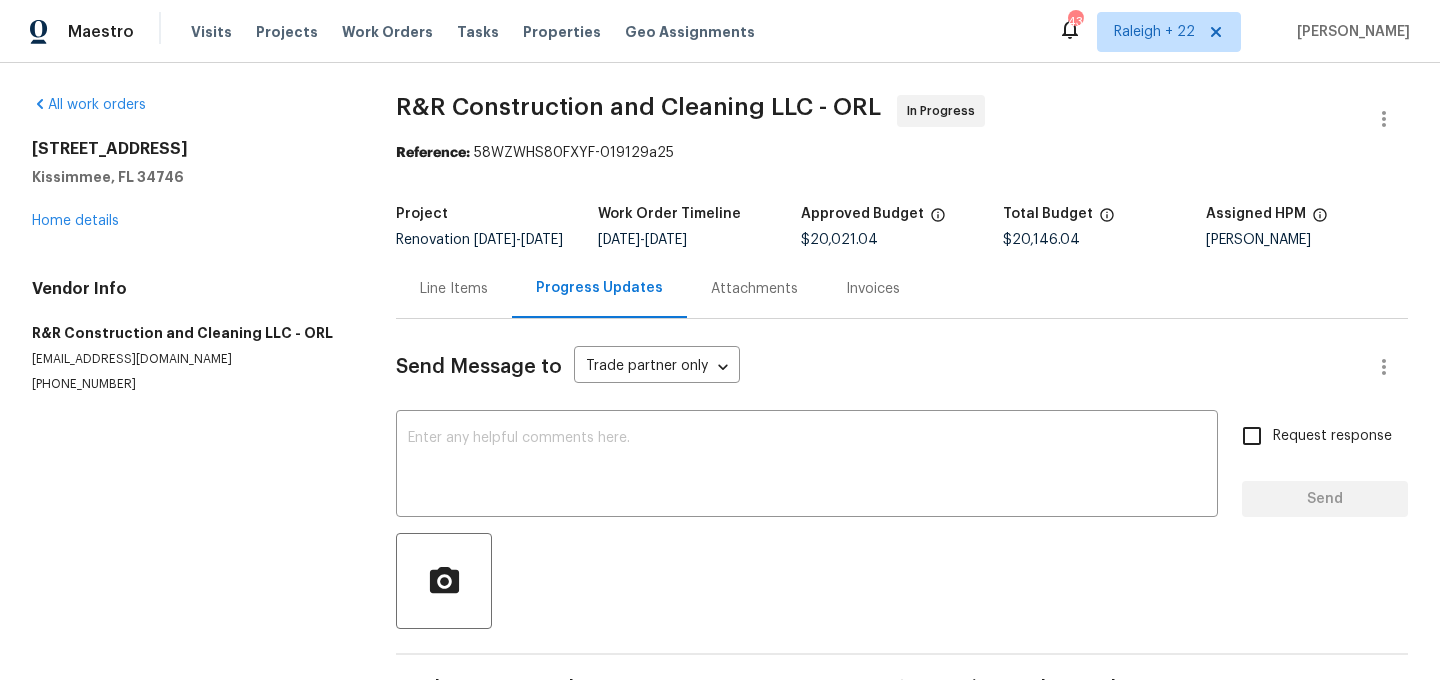 scroll, scrollTop: 77, scrollLeft: 0, axis: vertical 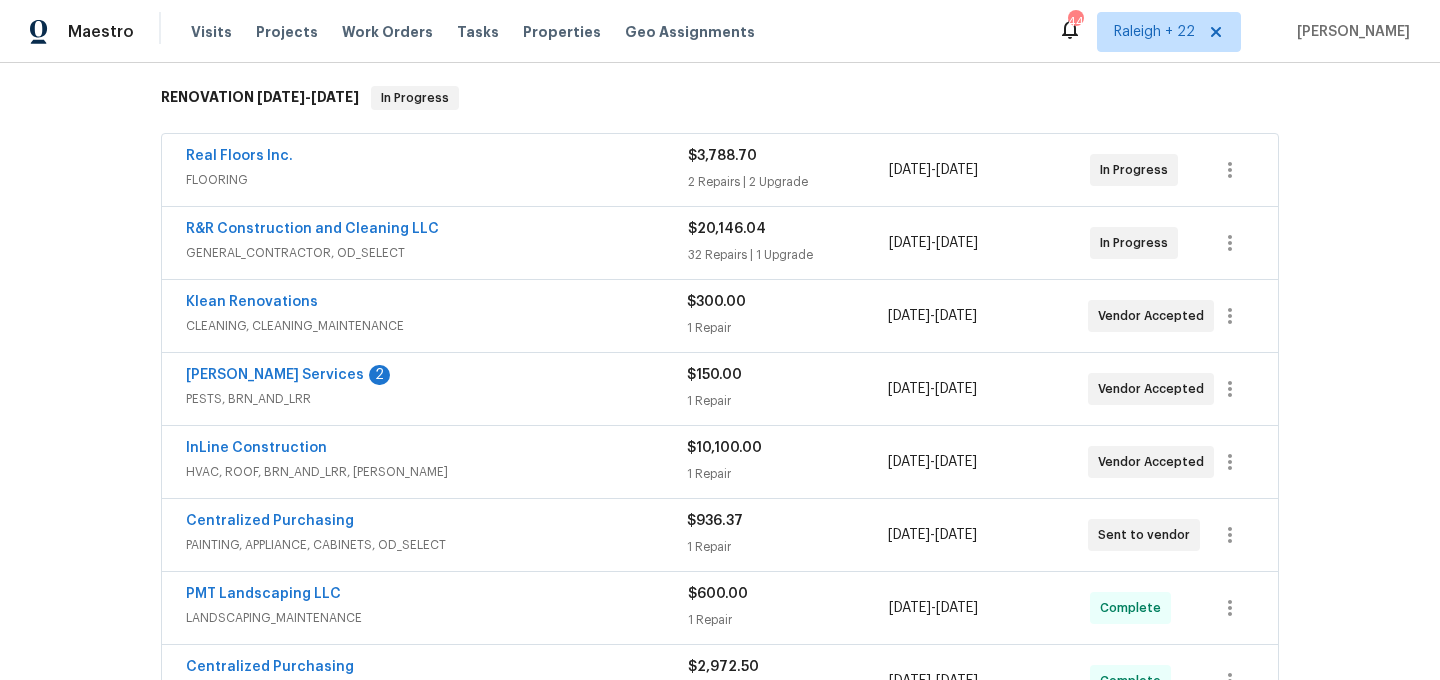 click on "FLOORING" at bounding box center (437, 180) 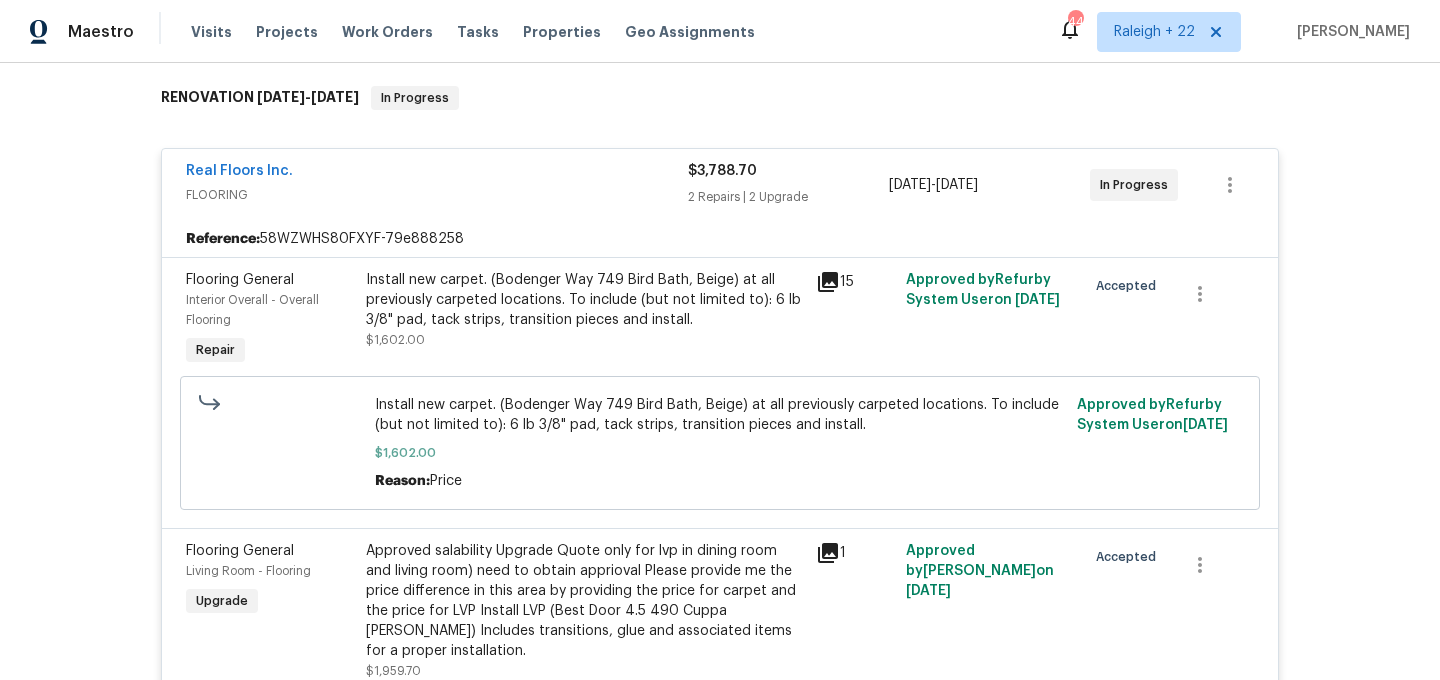 scroll, scrollTop: 1465, scrollLeft: 0, axis: vertical 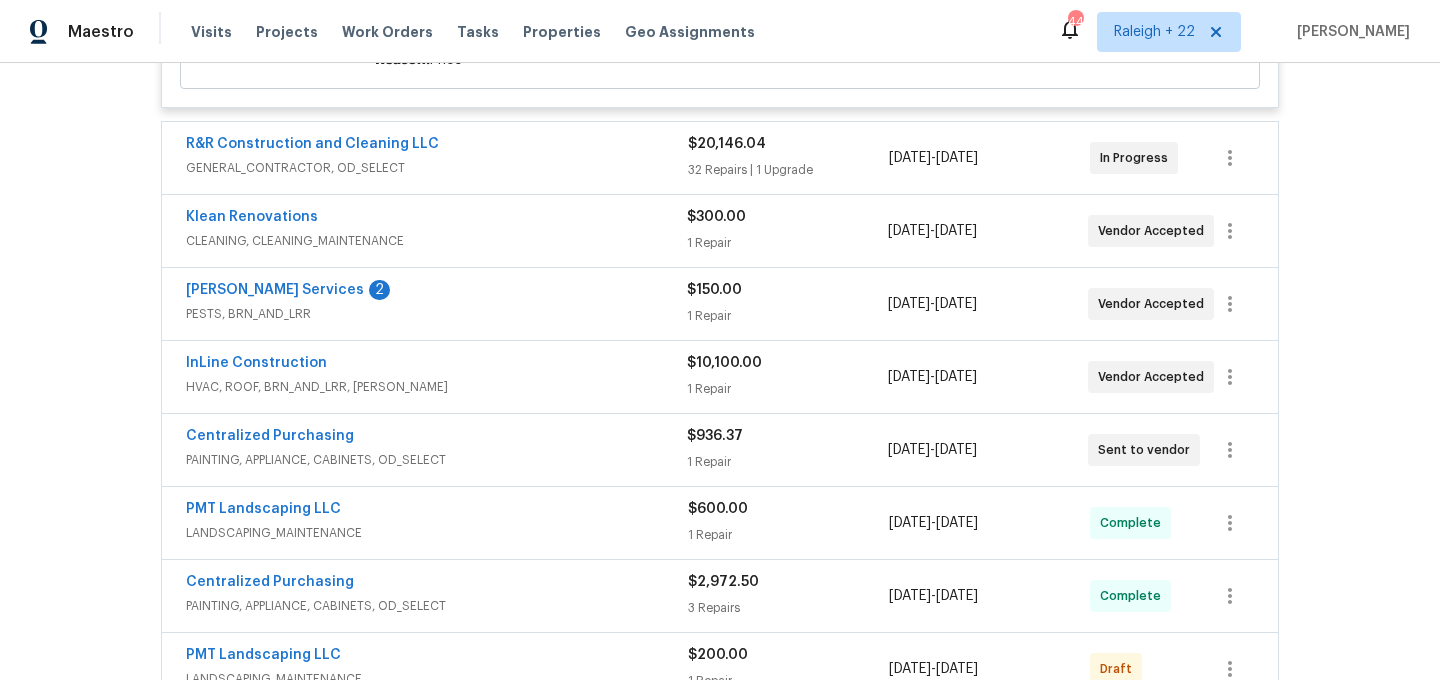 click on "HVAC, ROOF, BRN_AND_LRR, WELLS" at bounding box center [436, 387] 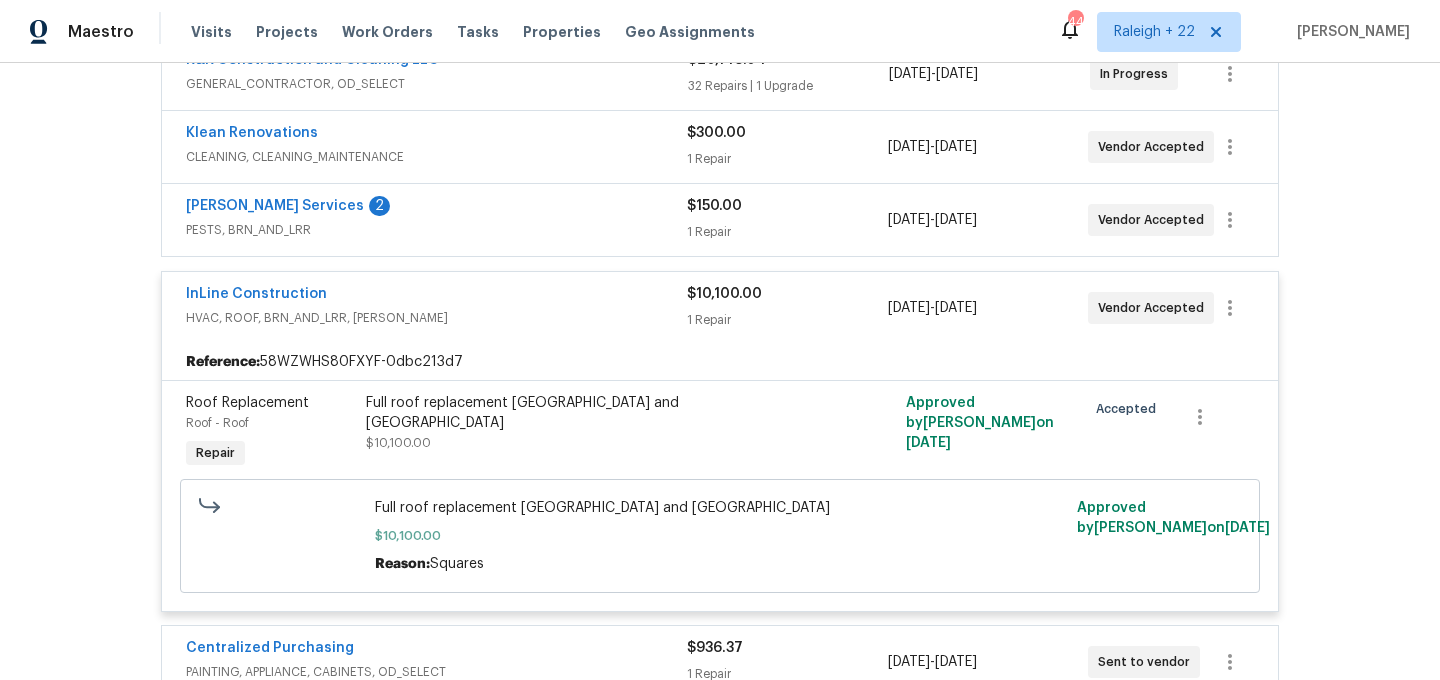 scroll, scrollTop: 1588, scrollLeft: 0, axis: vertical 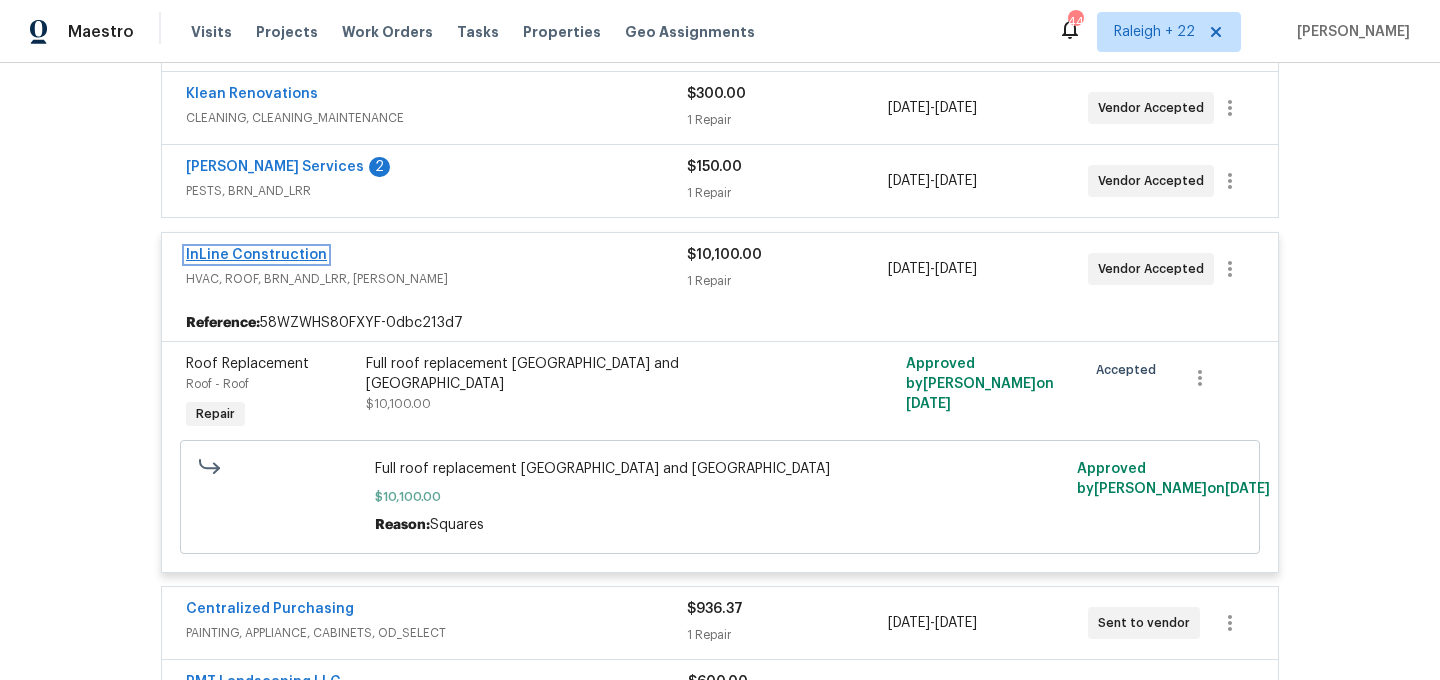 click on "InLine Construction" at bounding box center [256, 255] 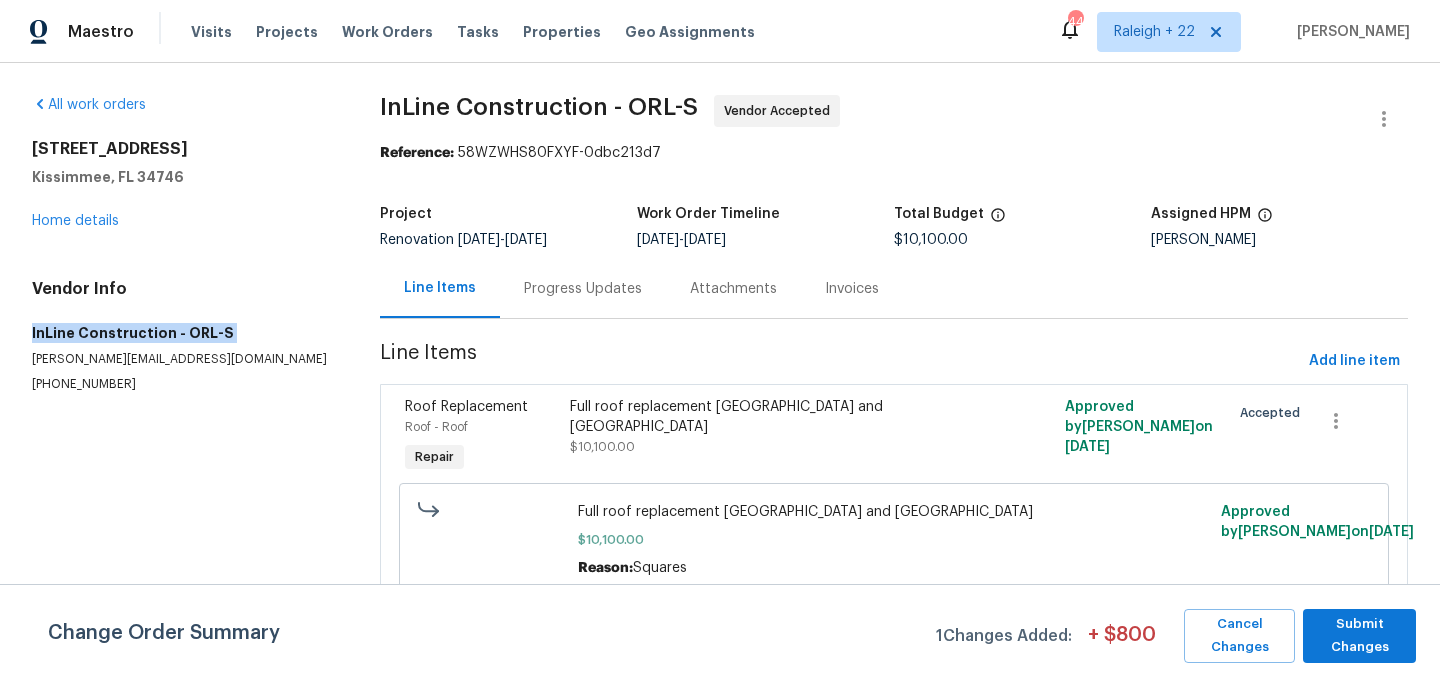drag, startPoint x: 29, startPoint y: 337, endPoint x: 238, endPoint y: 343, distance: 209.0861 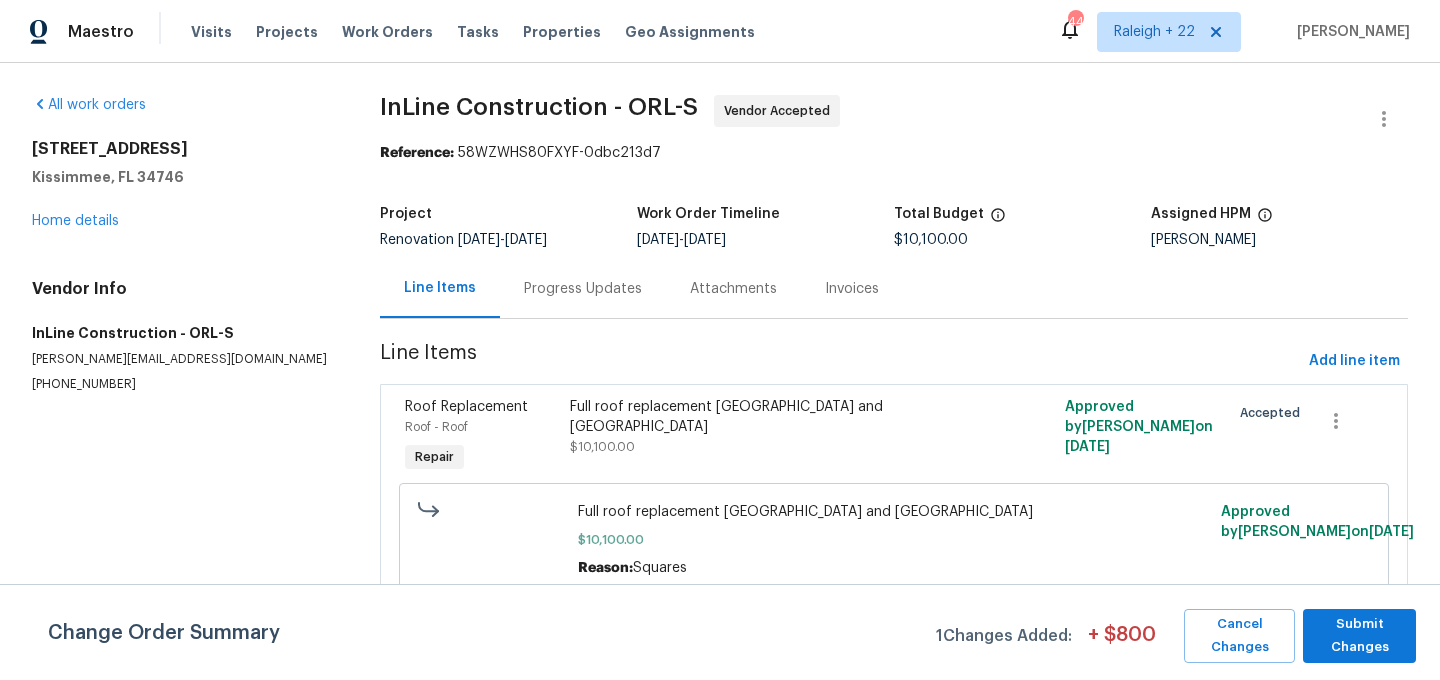 click on "Progress Updates" at bounding box center [583, 289] 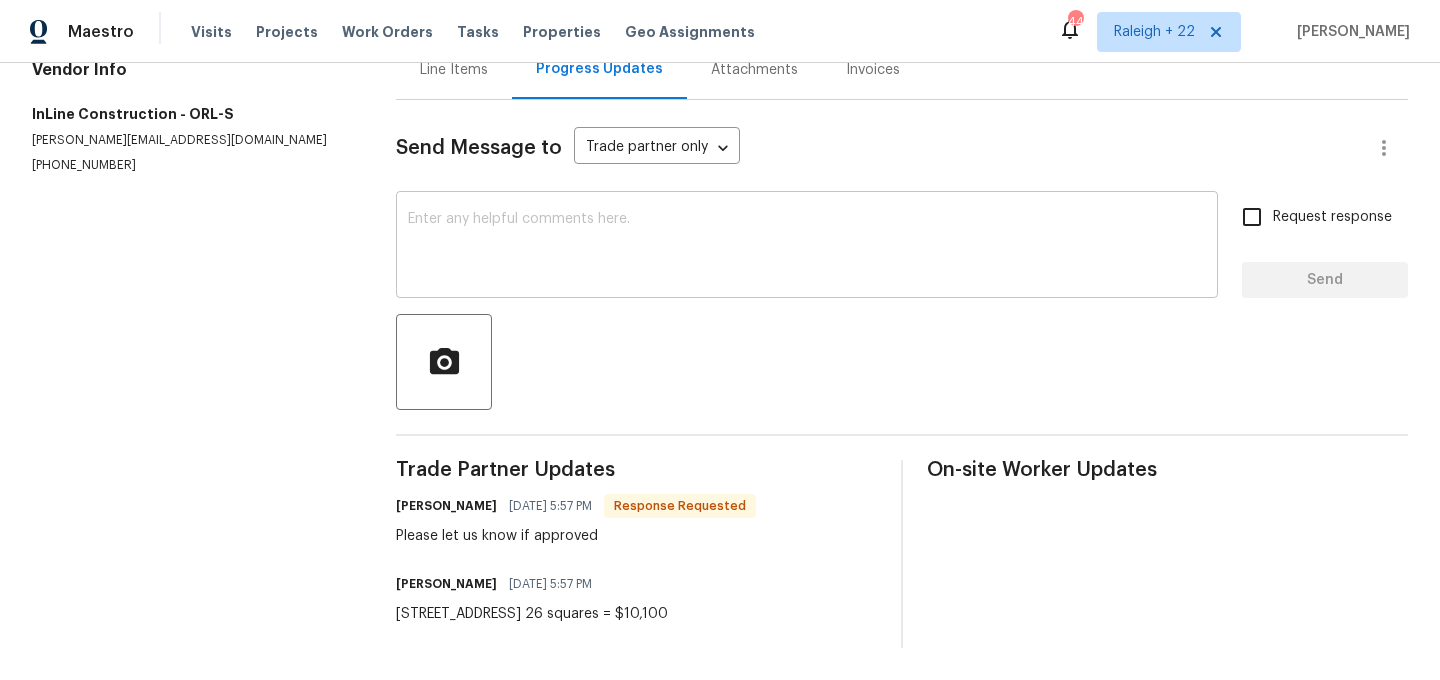 scroll, scrollTop: 0, scrollLeft: 0, axis: both 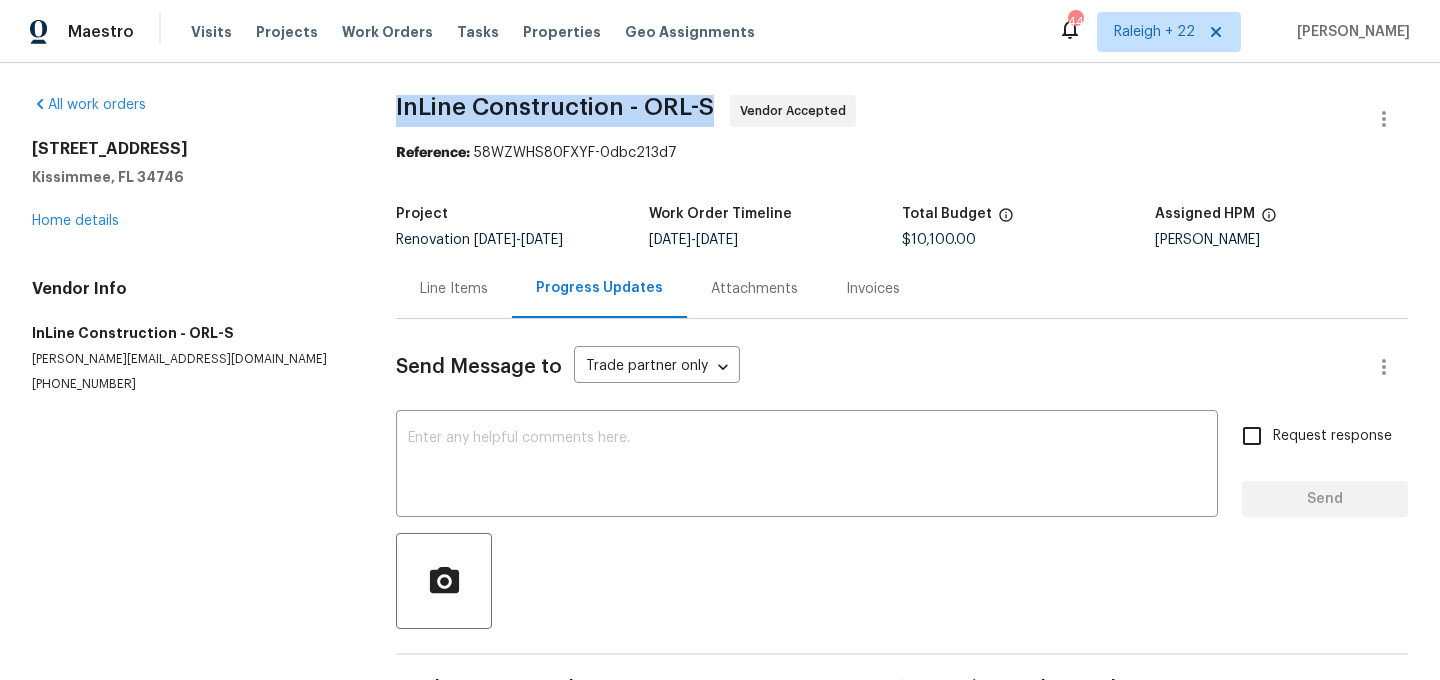 drag, startPoint x: 397, startPoint y: 106, endPoint x: 715, endPoint y: 114, distance: 318.10062 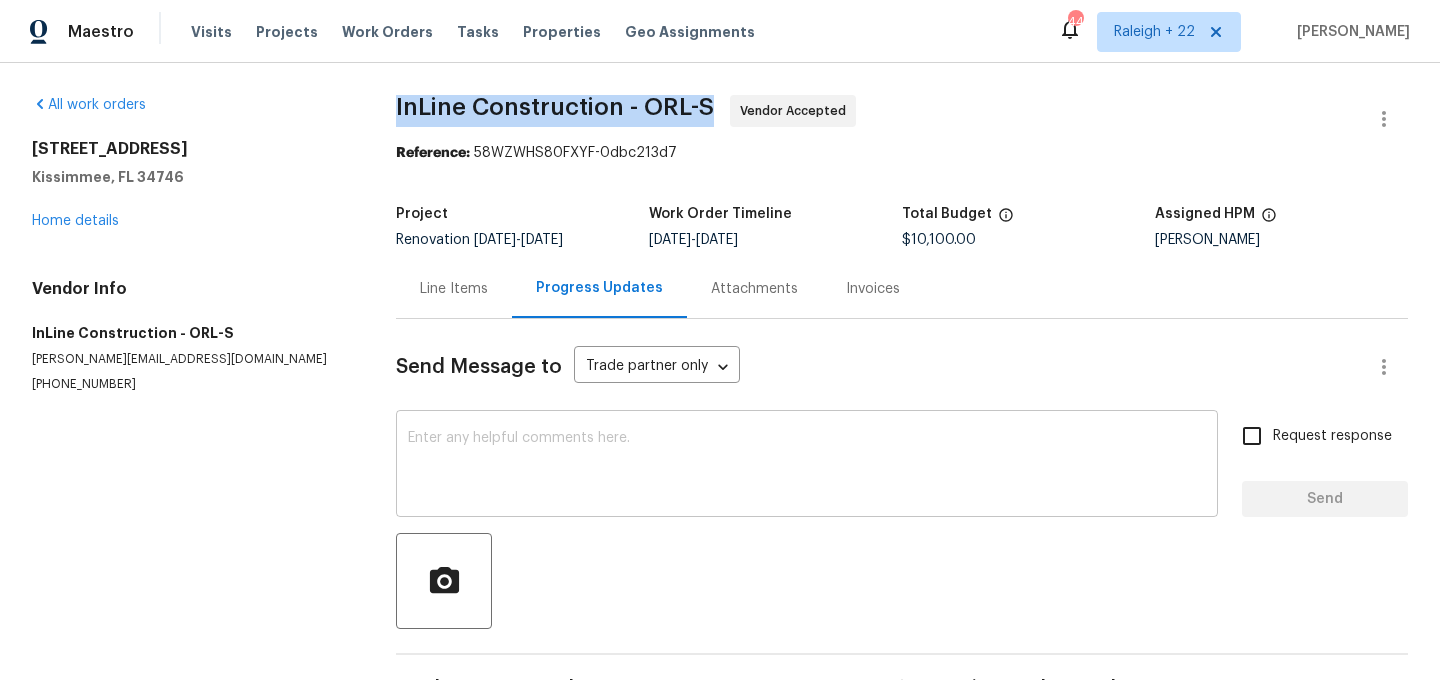 click at bounding box center (807, 466) 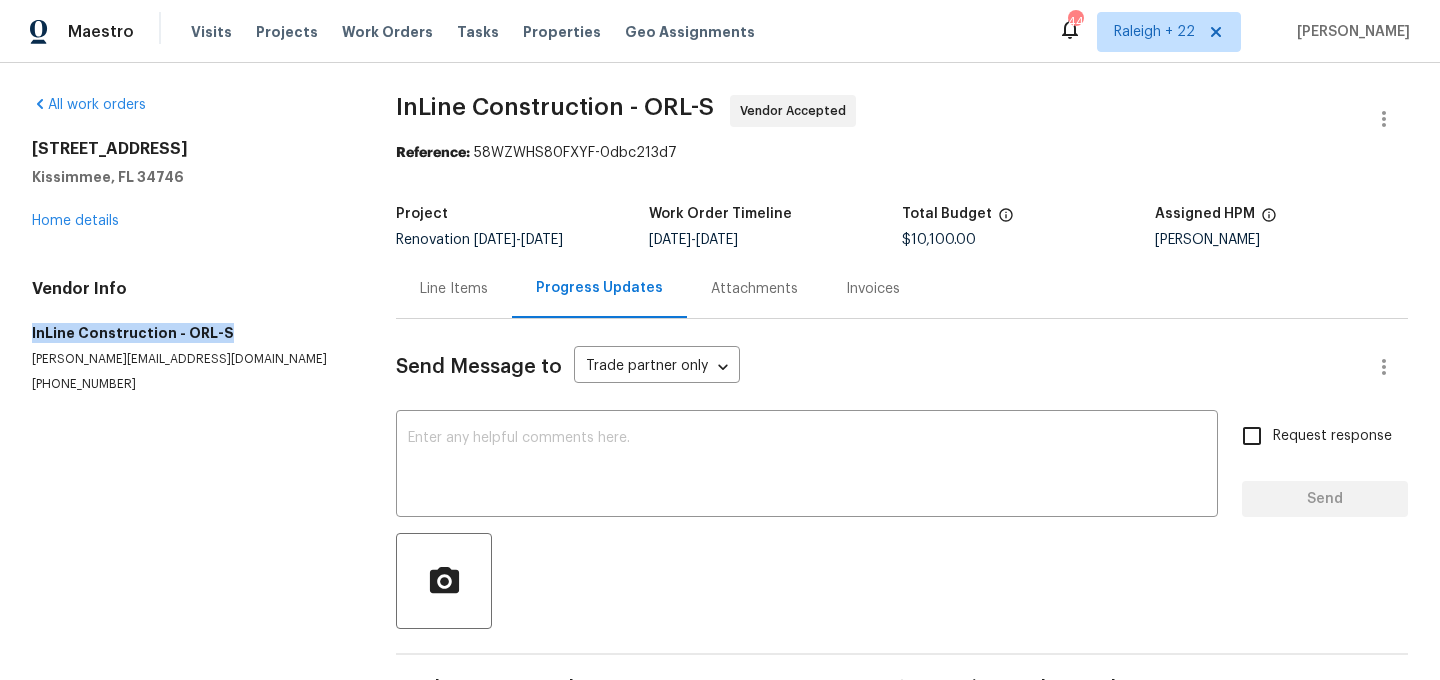 drag, startPoint x: 28, startPoint y: 335, endPoint x: 256, endPoint y: 340, distance: 228.05482 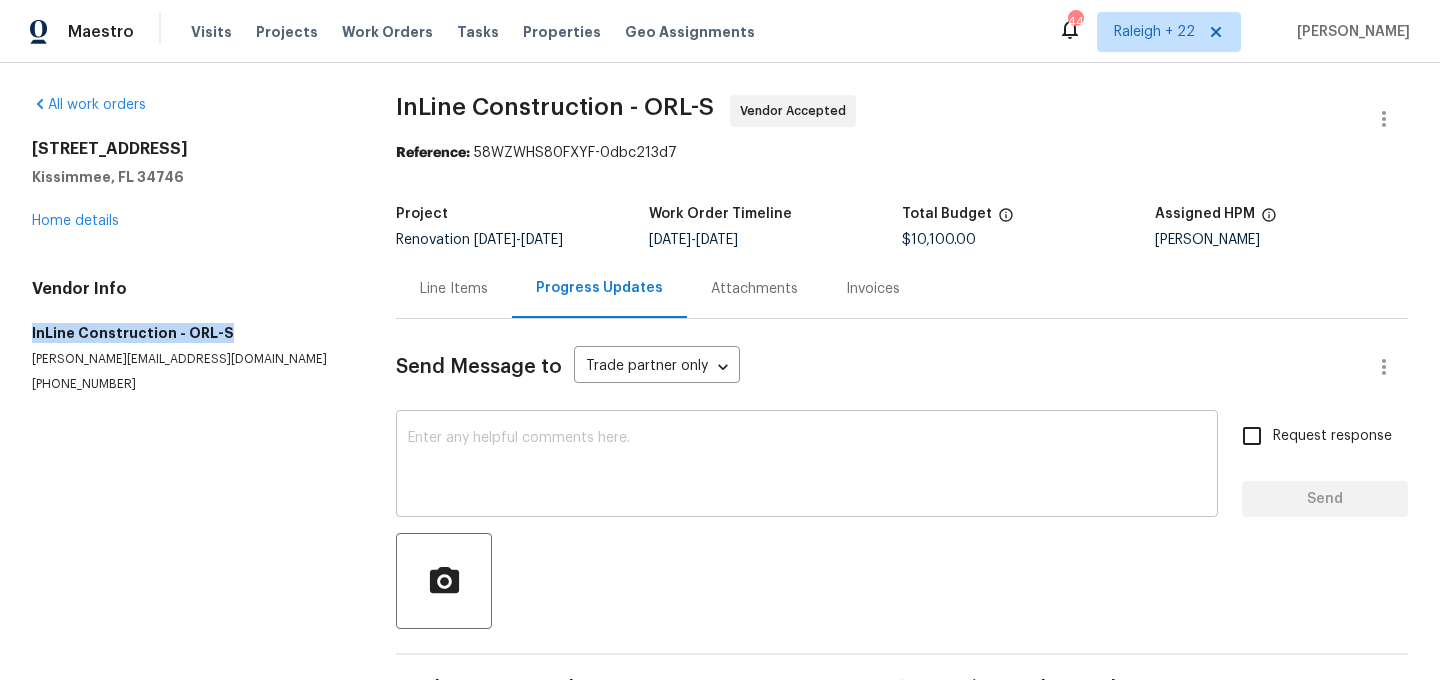 copy on "InLine Construction - ORL-S" 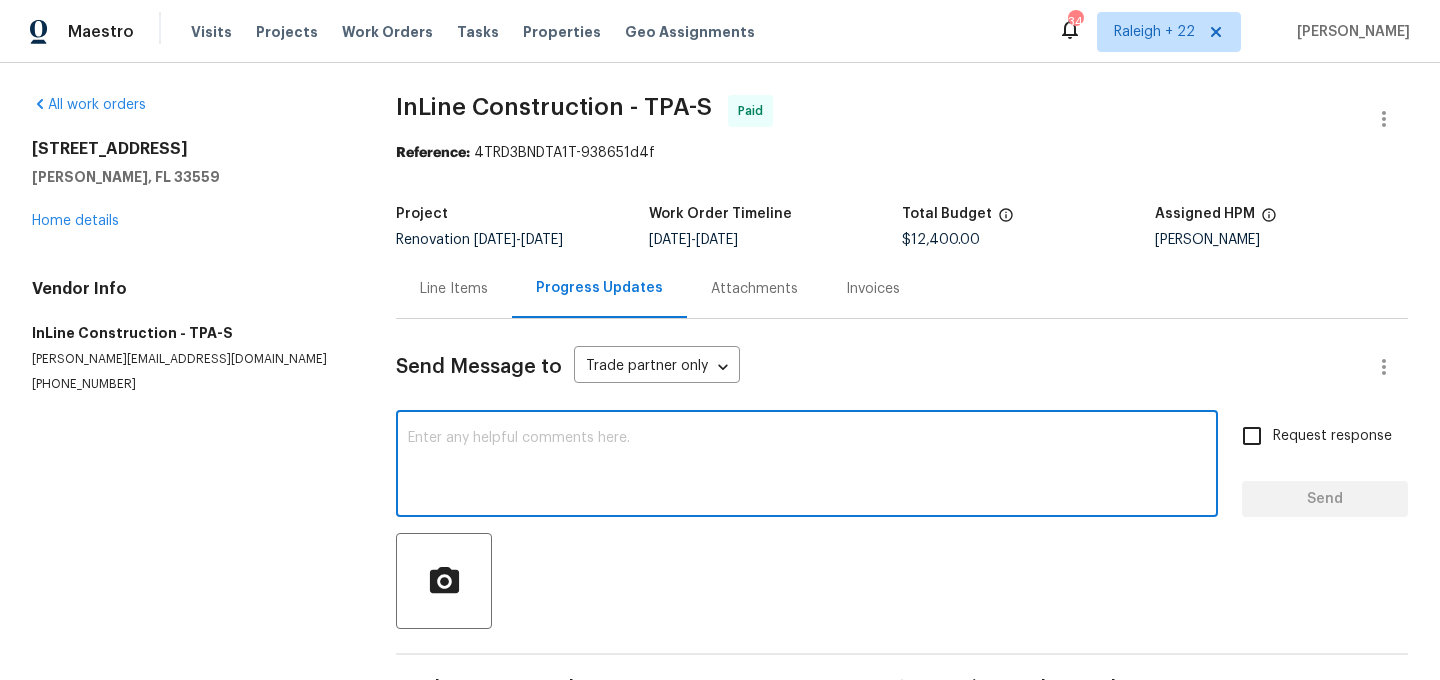 scroll, scrollTop: 0, scrollLeft: 0, axis: both 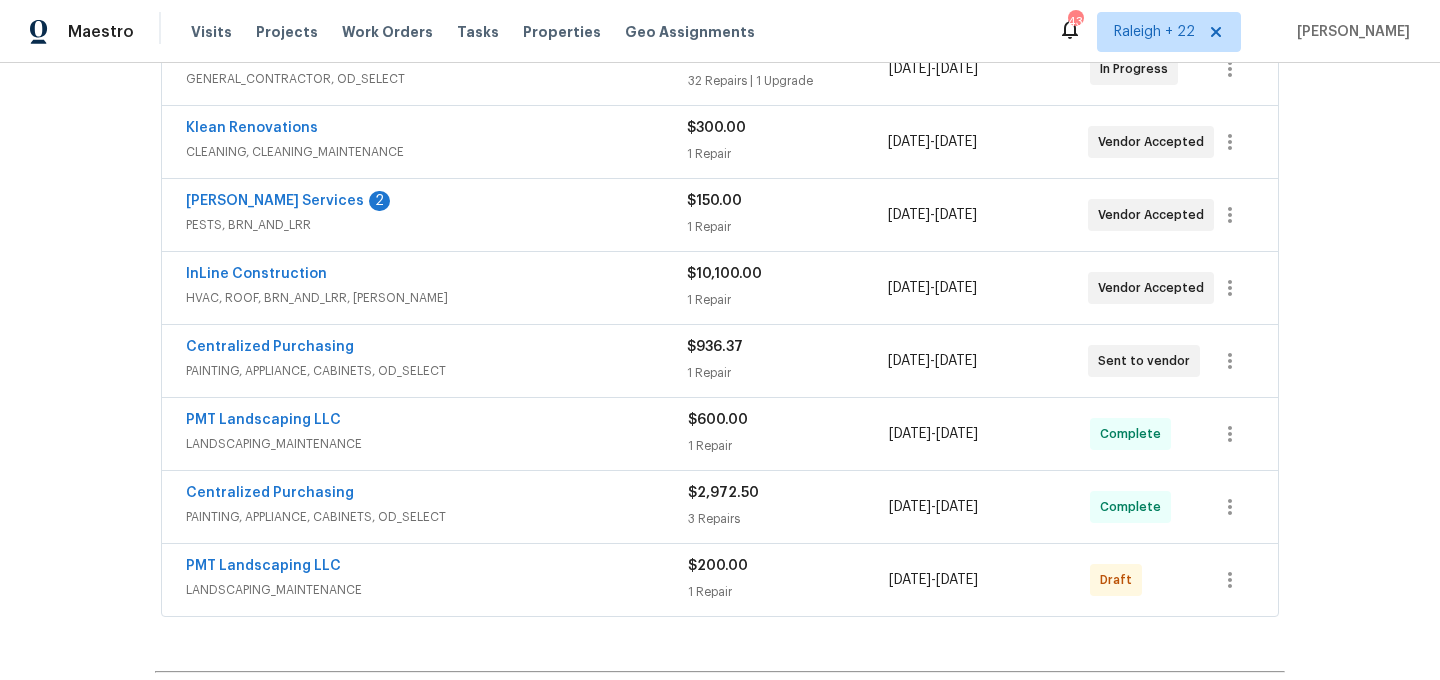 click on "HVAC, ROOF, BRN_AND_LRR, [PERSON_NAME]" at bounding box center (436, 298) 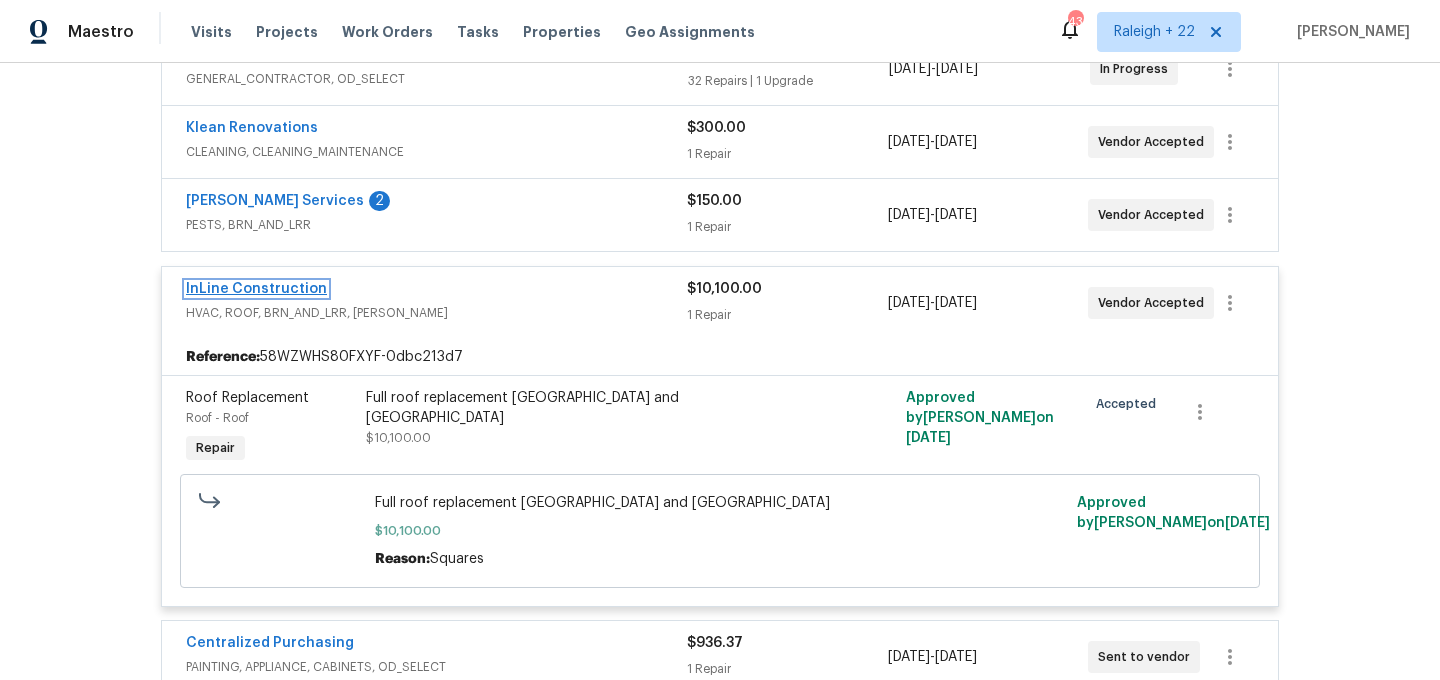 click on "InLine Construction" at bounding box center [256, 289] 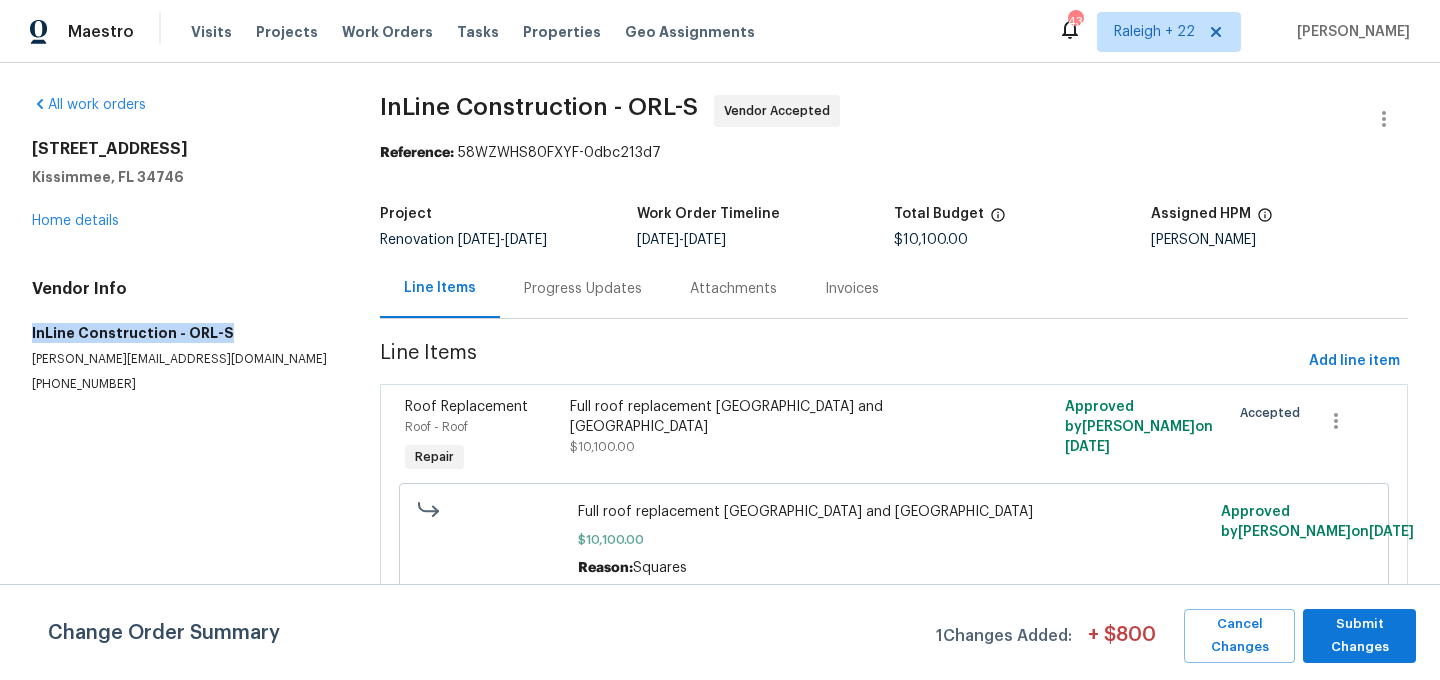 drag, startPoint x: 29, startPoint y: 334, endPoint x: 238, endPoint y: 334, distance: 209 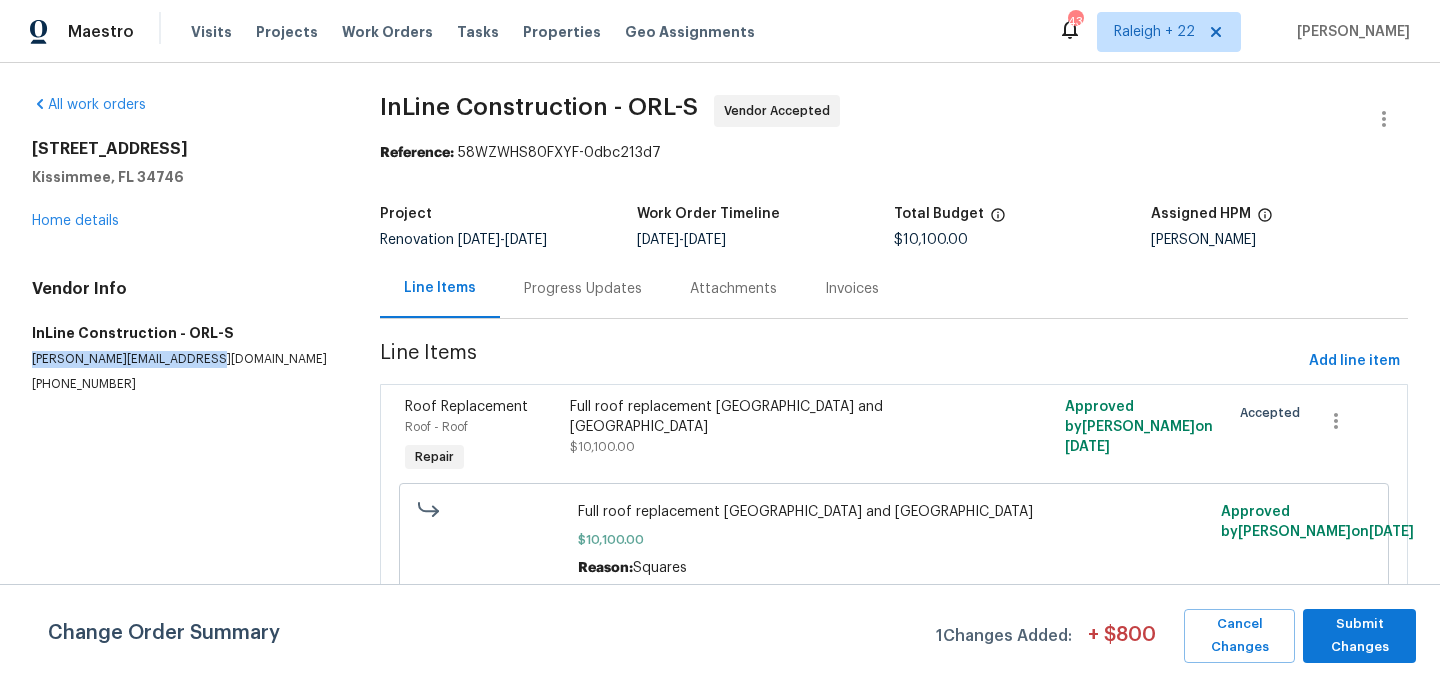 drag, startPoint x: 203, startPoint y: 359, endPoint x: 19, endPoint y: 362, distance: 184.02446 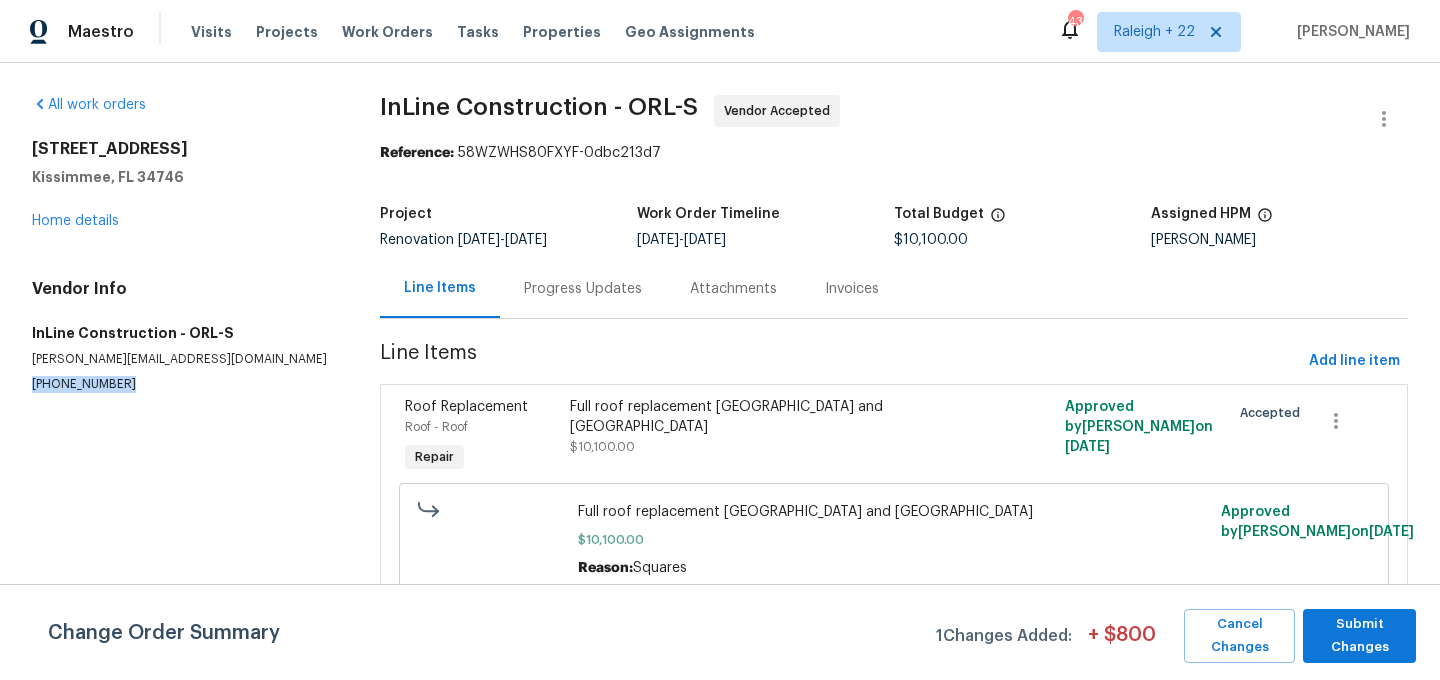 drag, startPoint x: 124, startPoint y: 381, endPoint x: 27, endPoint y: 378, distance: 97.04638 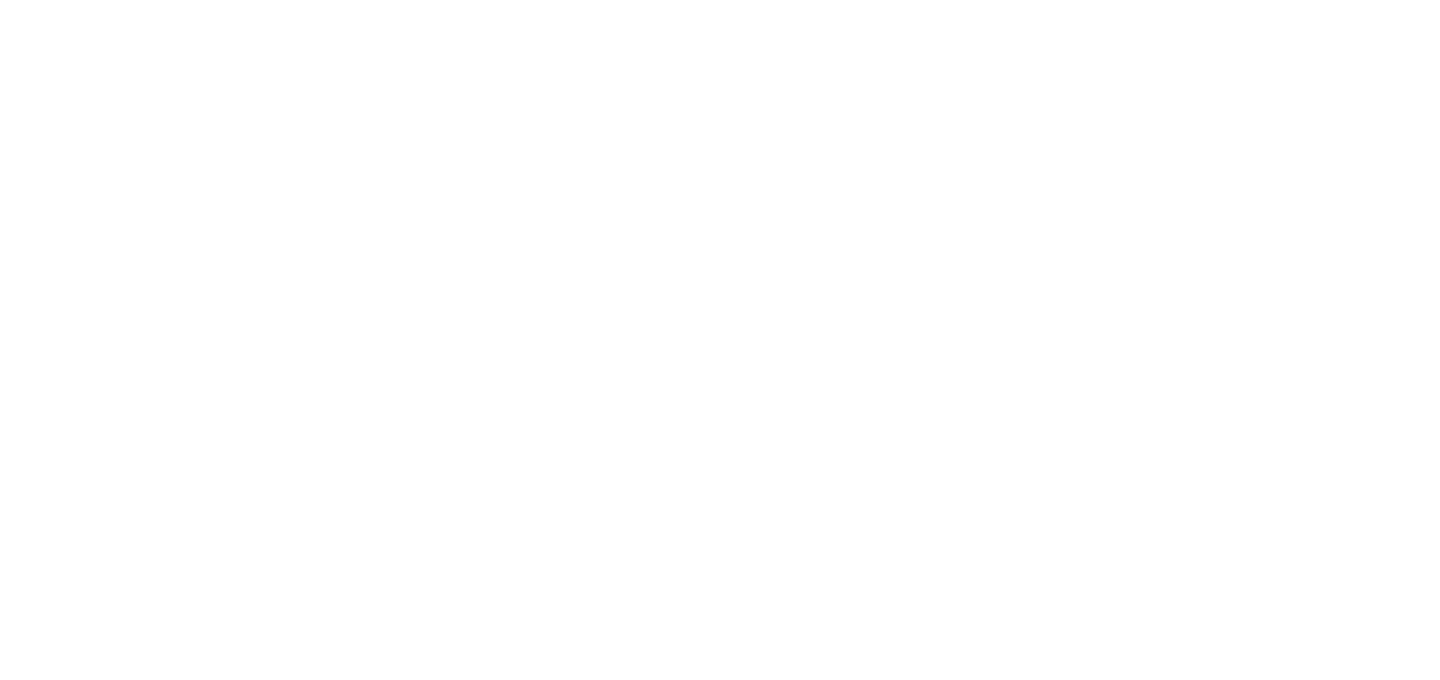 scroll, scrollTop: 0, scrollLeft: 0, axis: both 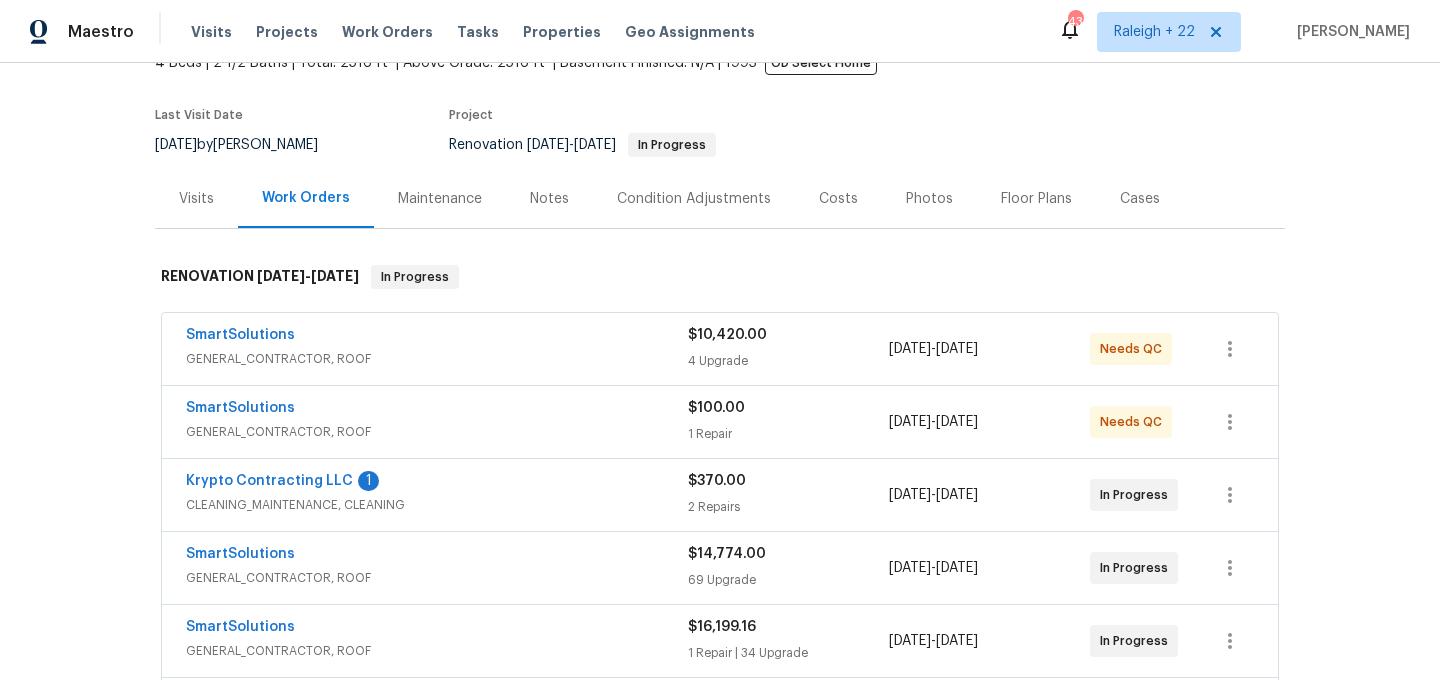 click on "GENERAL_CONTRACTOR, ROOF" at bounding box center [437, 359] 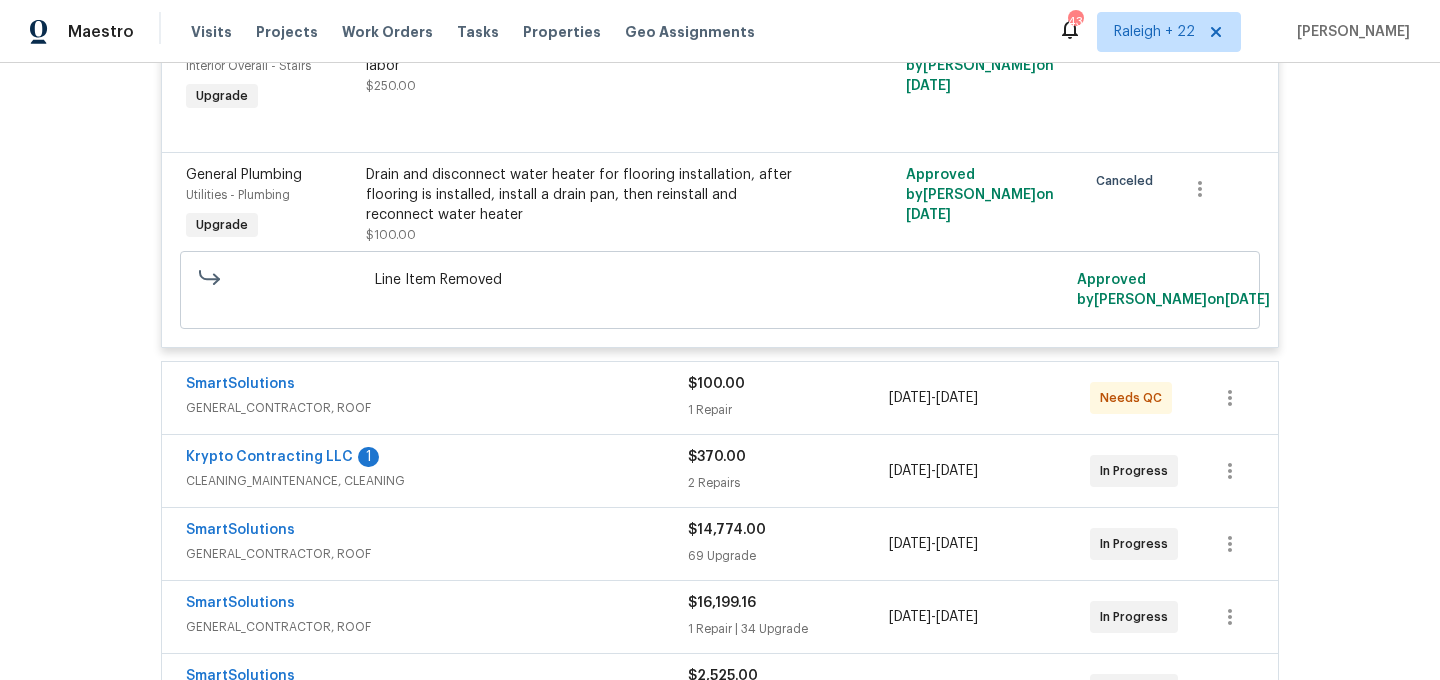 scroll, scrollTop: 1130, scrollLeft: 0, axis: vertical 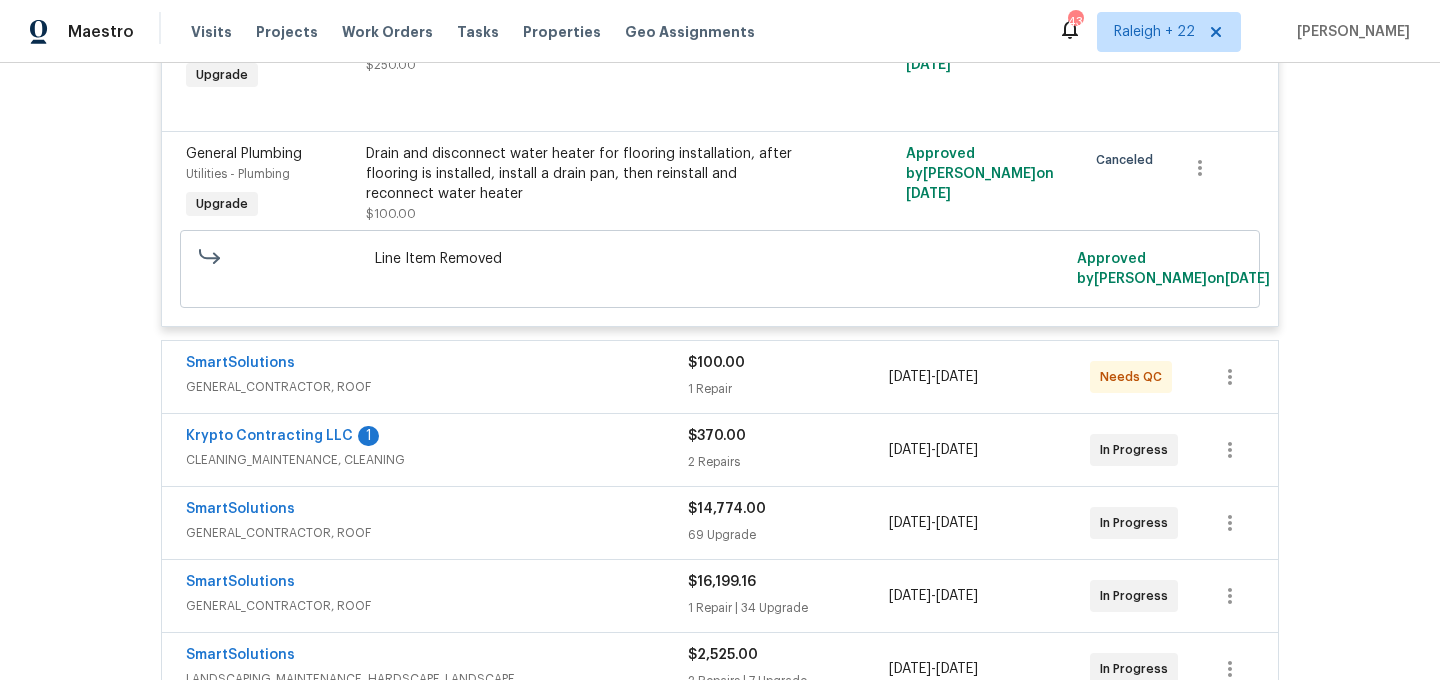 click on "GENERAL_CONTRACTOR, ROOF" at bounding box center (437, 387) 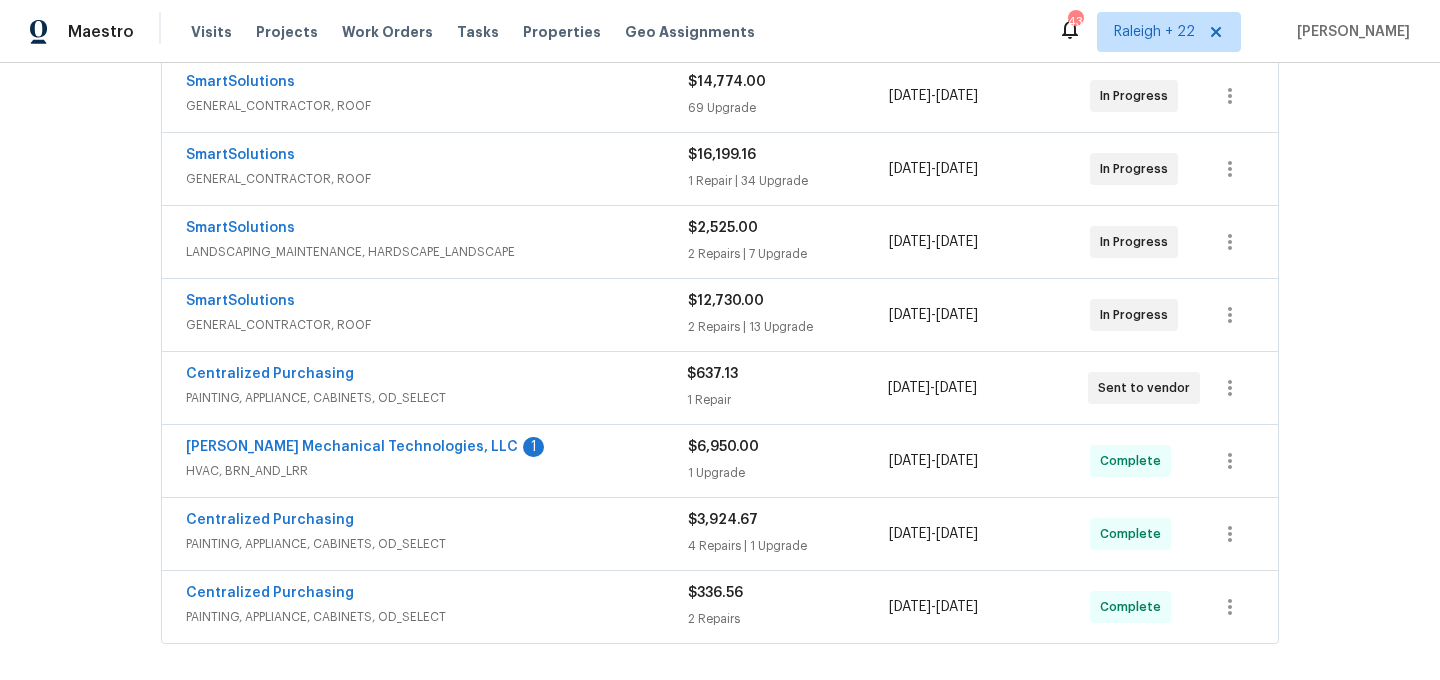 scroll, scrollTop: 1812, scrollLeft: 0, axis: vertical 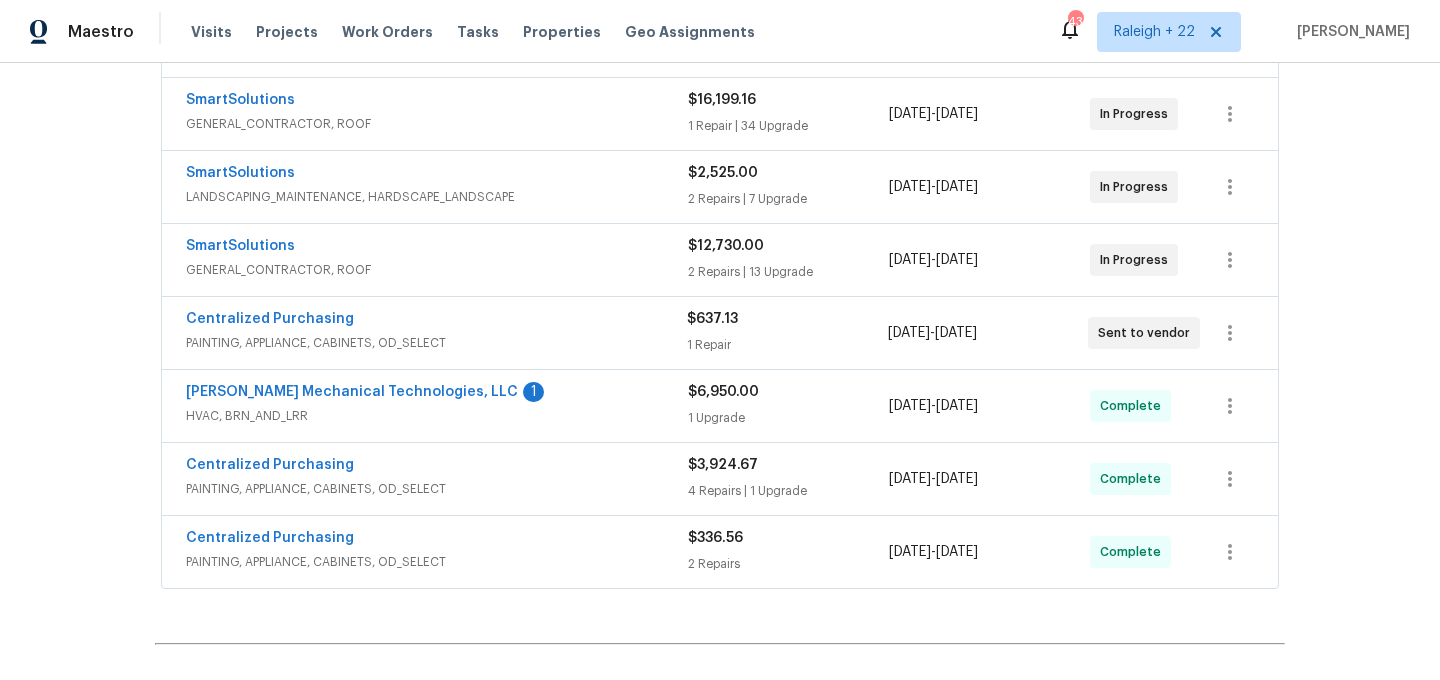 click on "PAINTING, APPLIANCE, CABINETS, OD_SELECT" at bounding box center (436, 343) 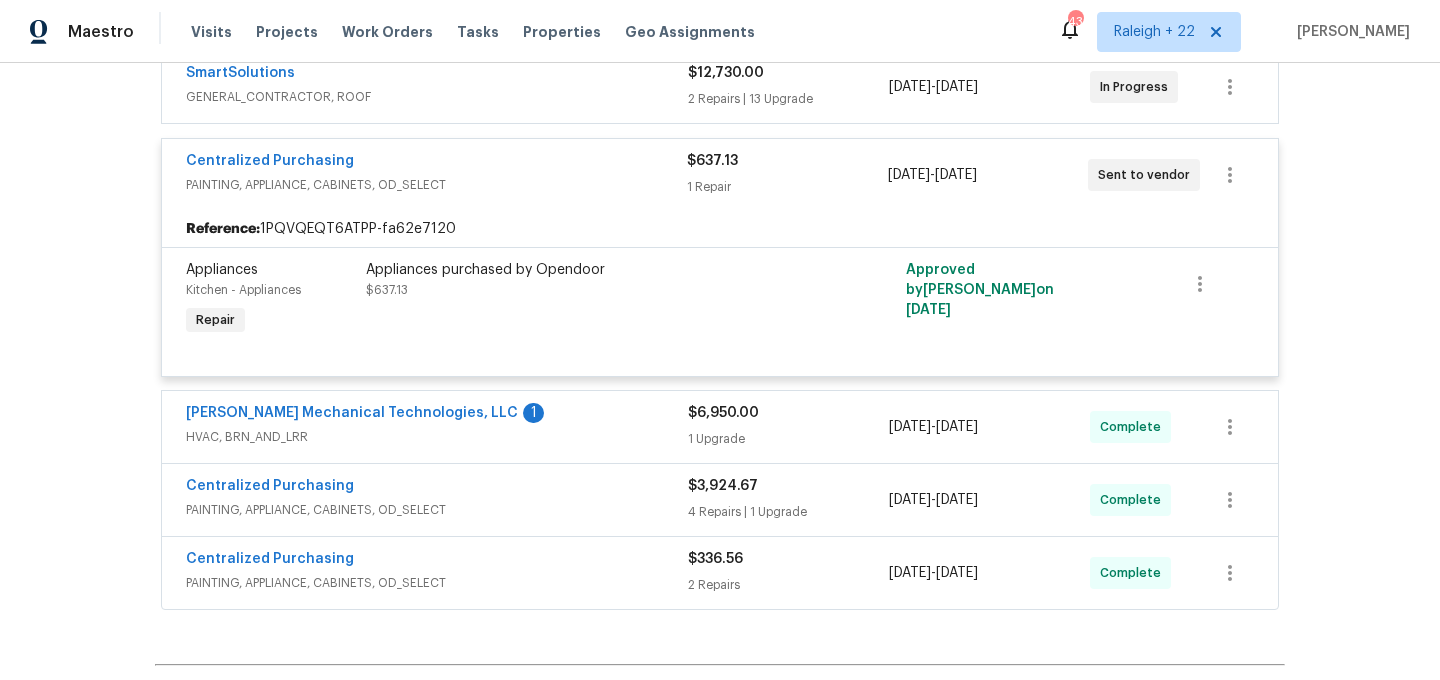 scroll, scrollTop: 2011, scrollLeft: 0, axis: vertical 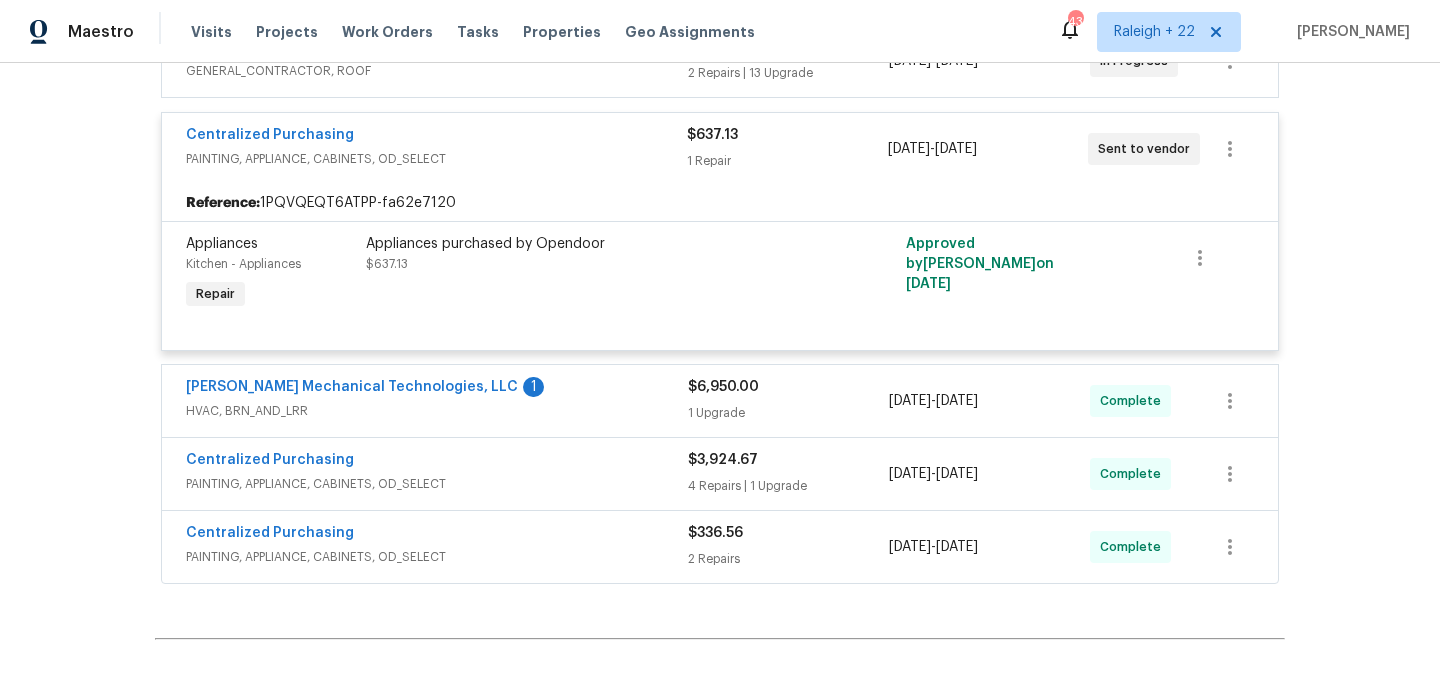 click on "HVAC, BRN_AND_LRR" at bounding box center [437, 411] 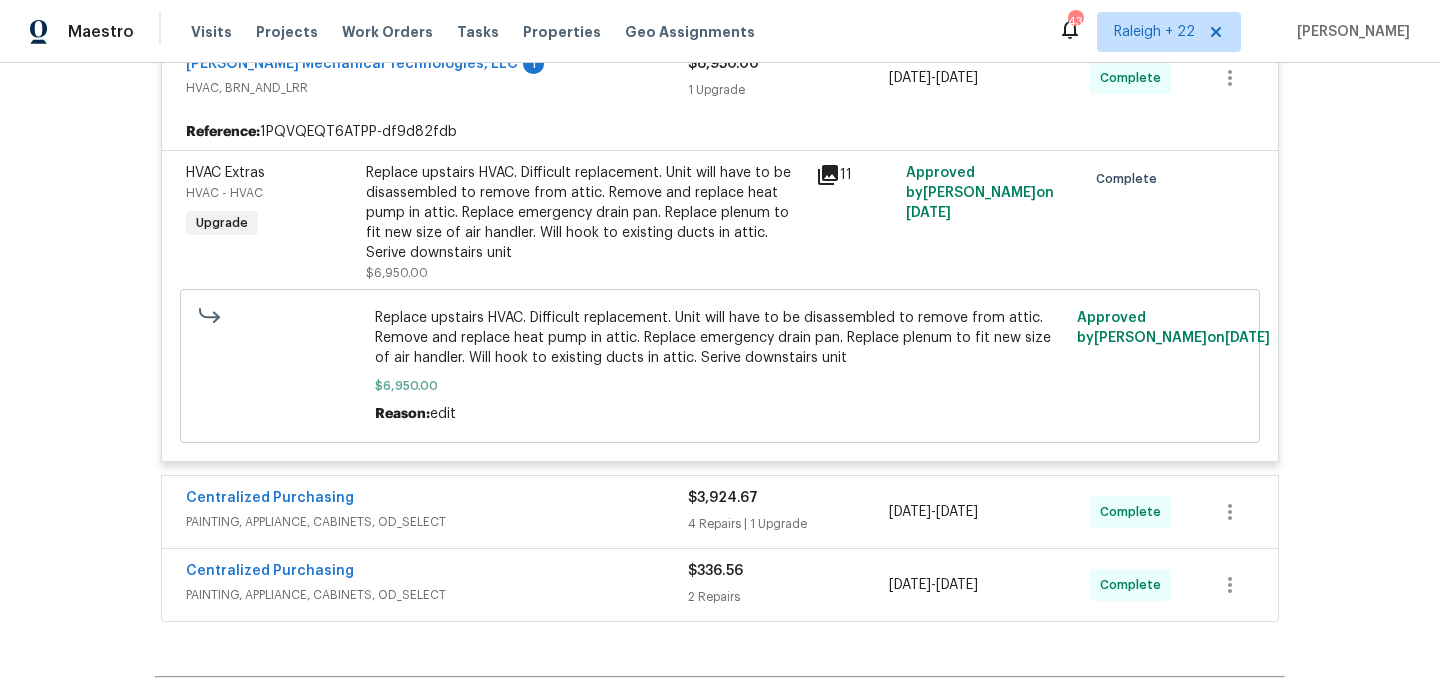 scroll, scrollTop: 2344, scrollLeft: 0, axis: vertical 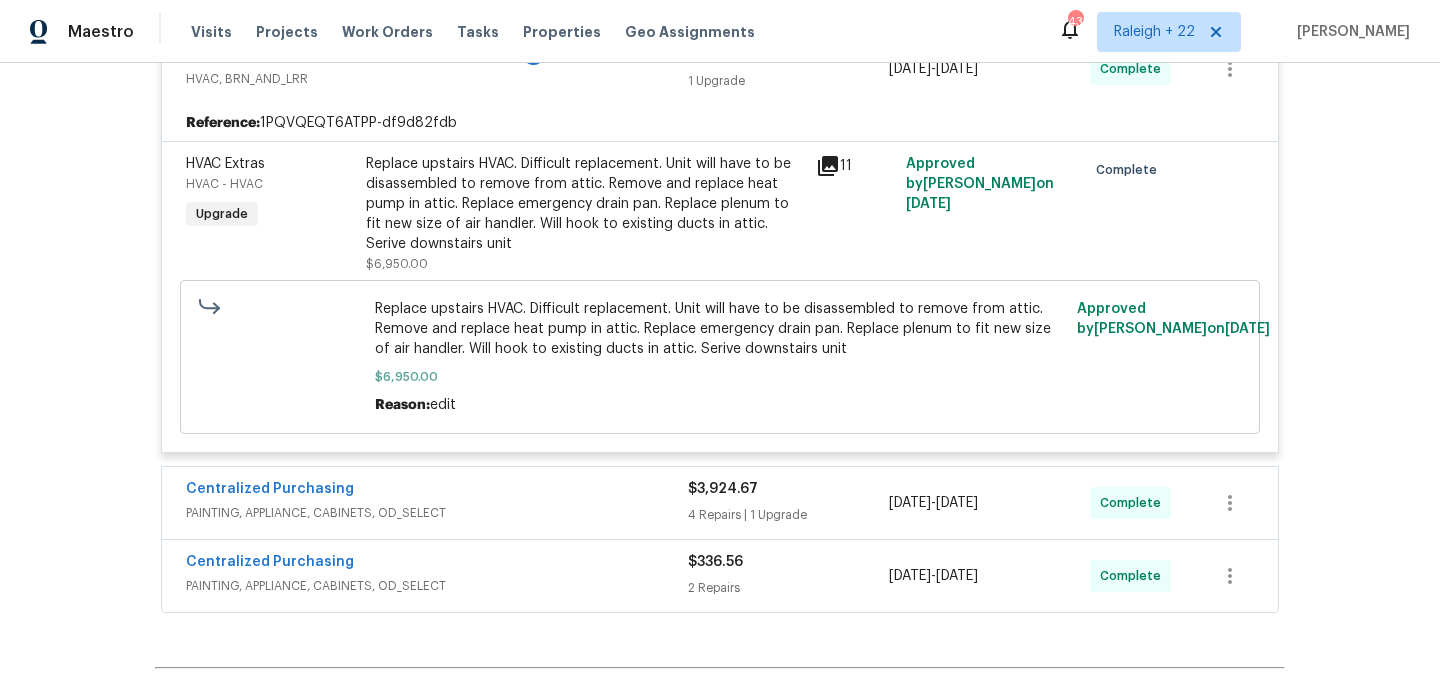 click on "PAINTING, APPLIANCE, CABINETS, OD_SELECT" at bounding box center [437, 513] 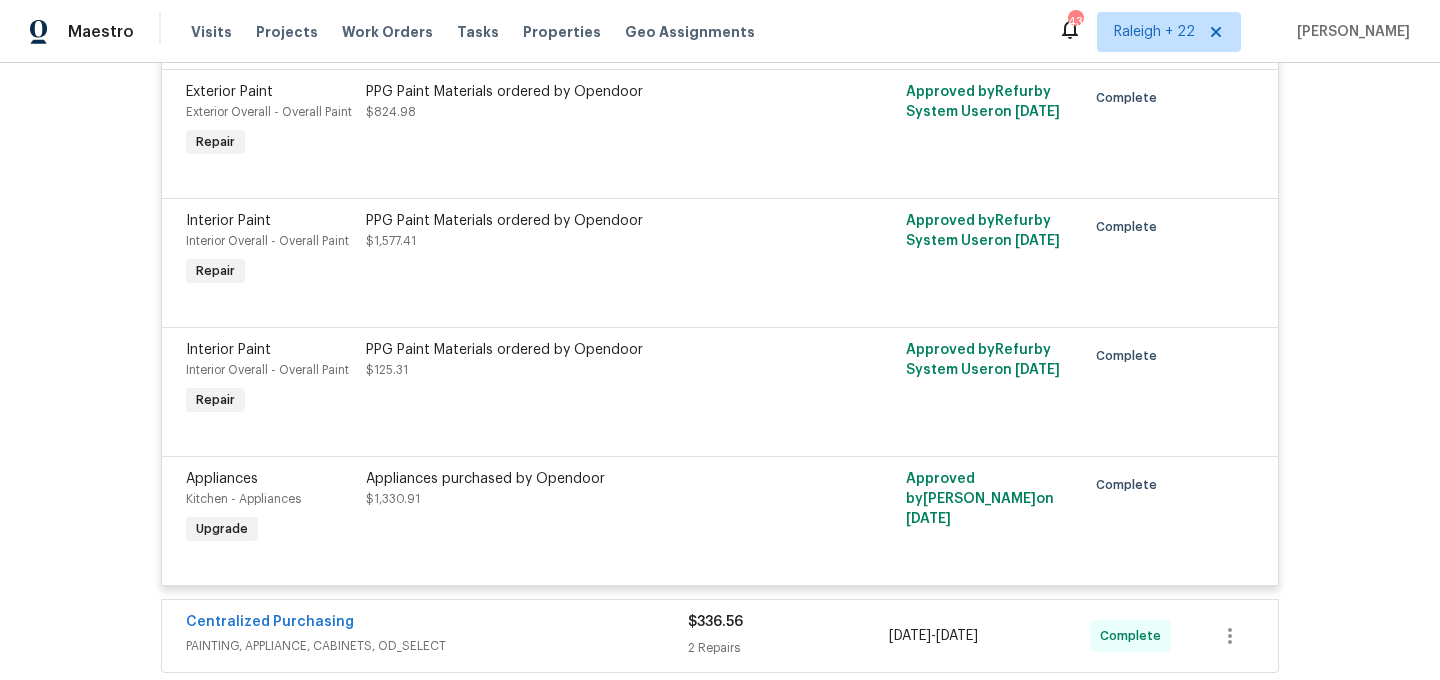 scroll, scrollTop: 3293, scrollLeft: 0, axis: vertical 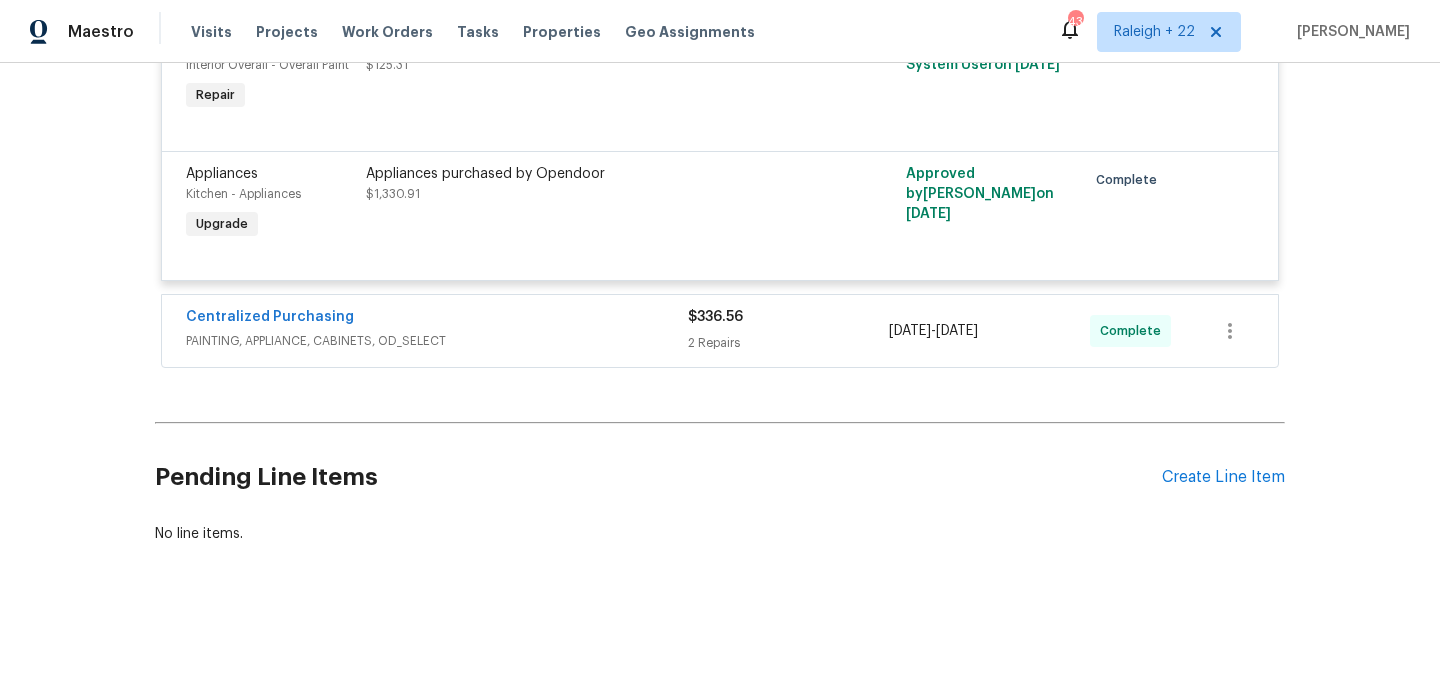 click on "PAINTING, APPLIANCE, CABINETS, OD_SELECT" at bounding box center (437, 341) 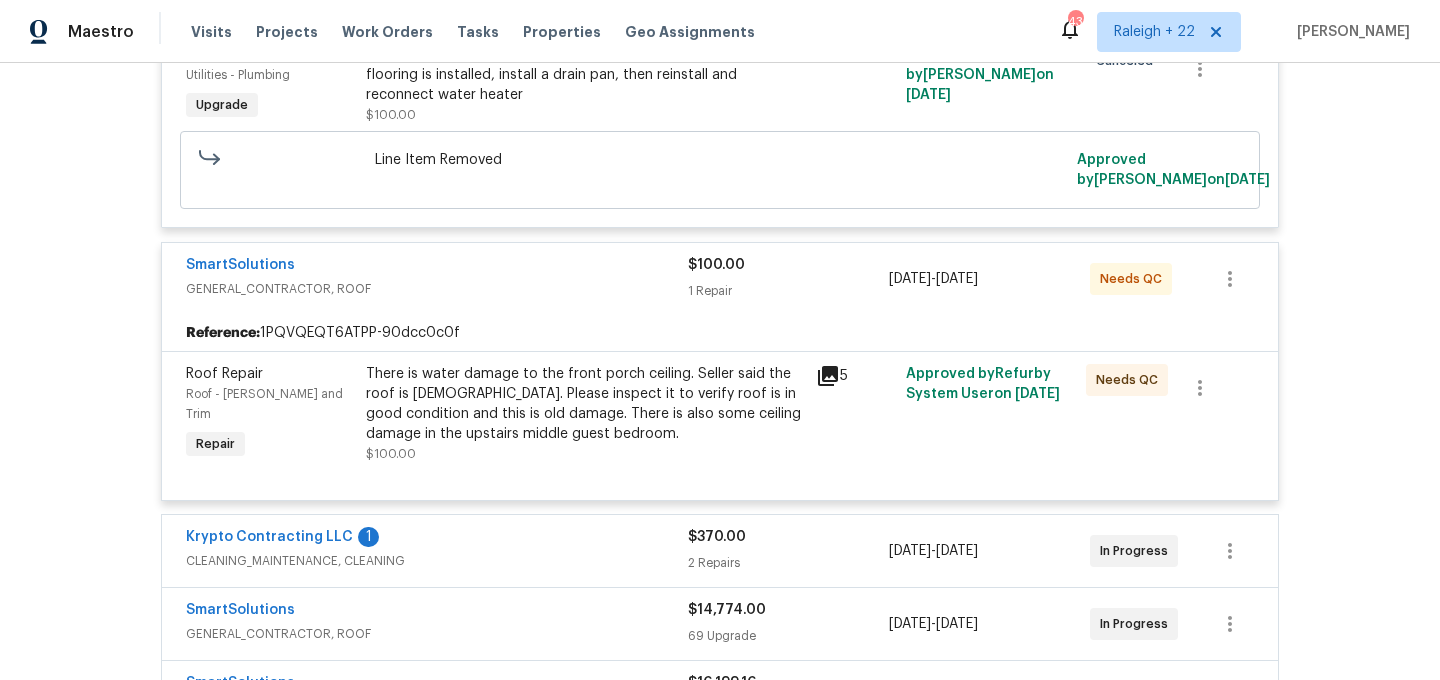 scroll, scrollTop: 1447, scrollLeft: 0, axis: vertical 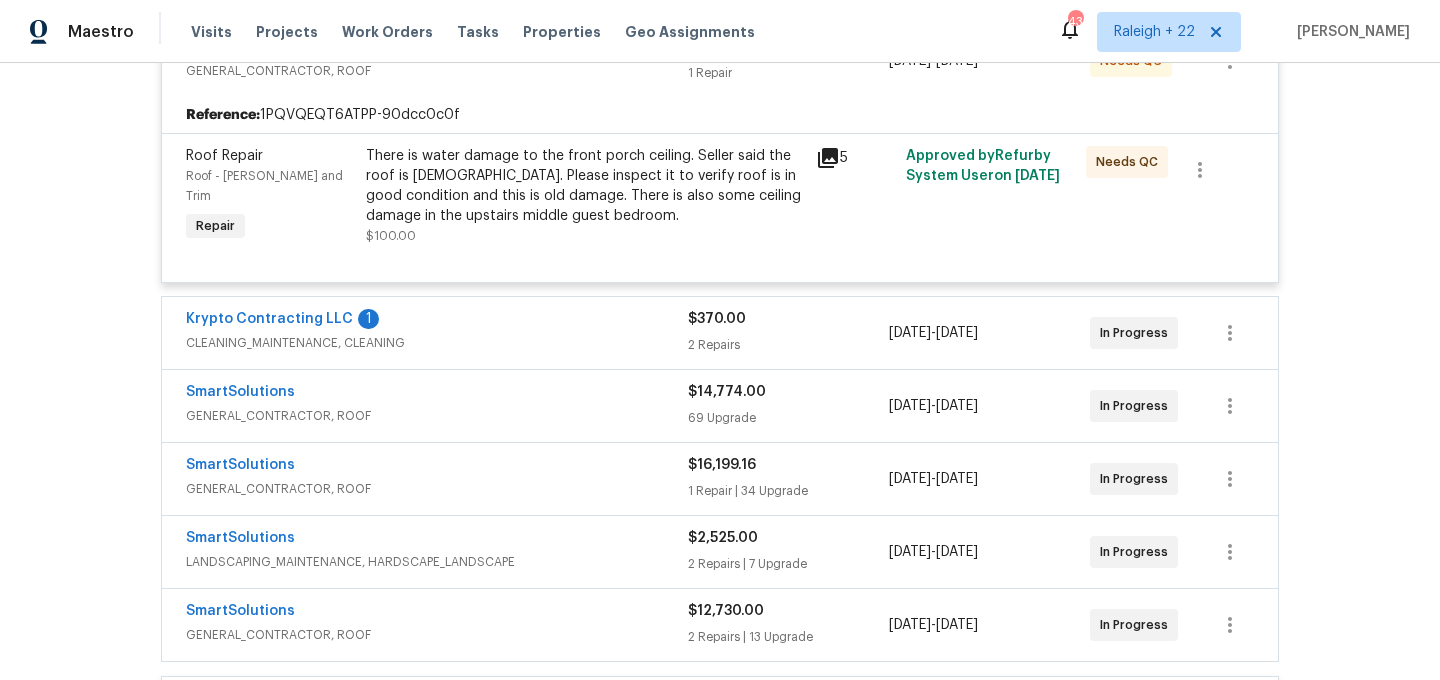 click on "Krypto Contracting LLC 1 CLEANING_MAINTENANCE, CLEANING" at bounding box center [437, 333] 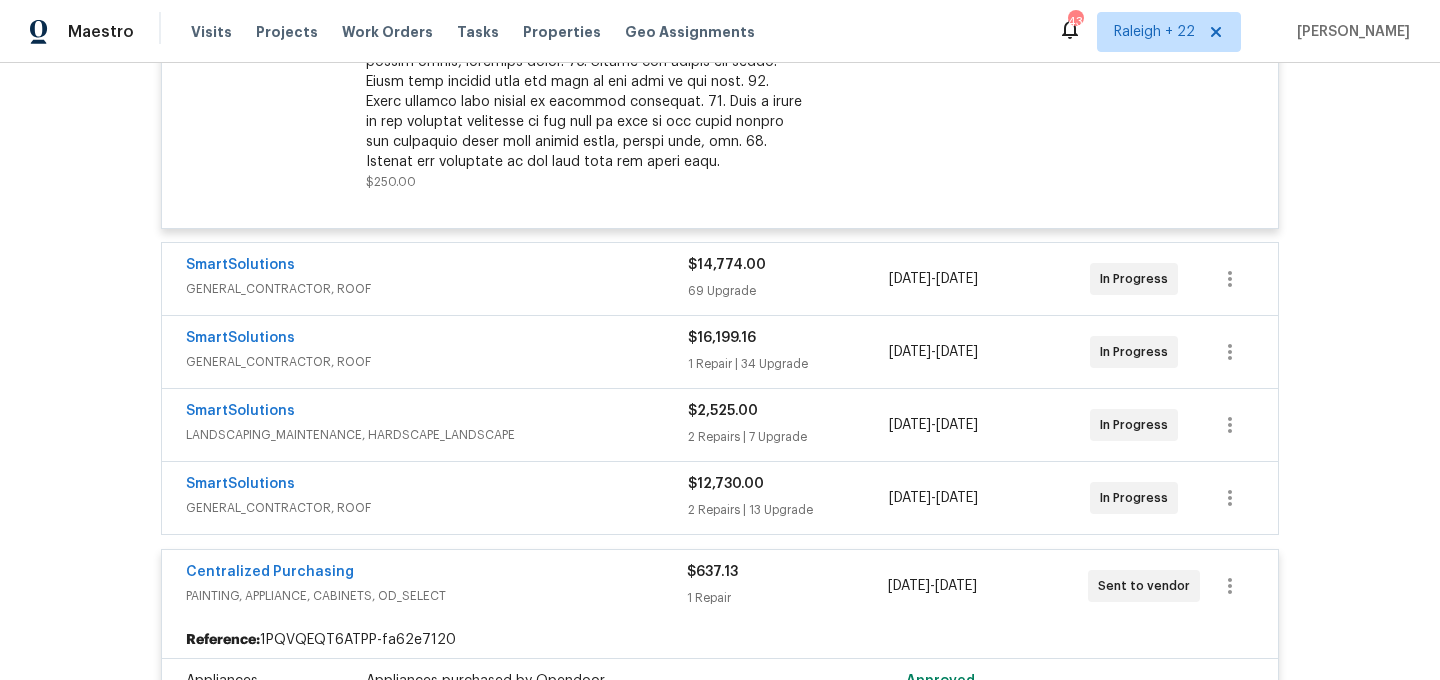 scroll, scrollTop: 2453, scrollLeft: 0, axis: vertical 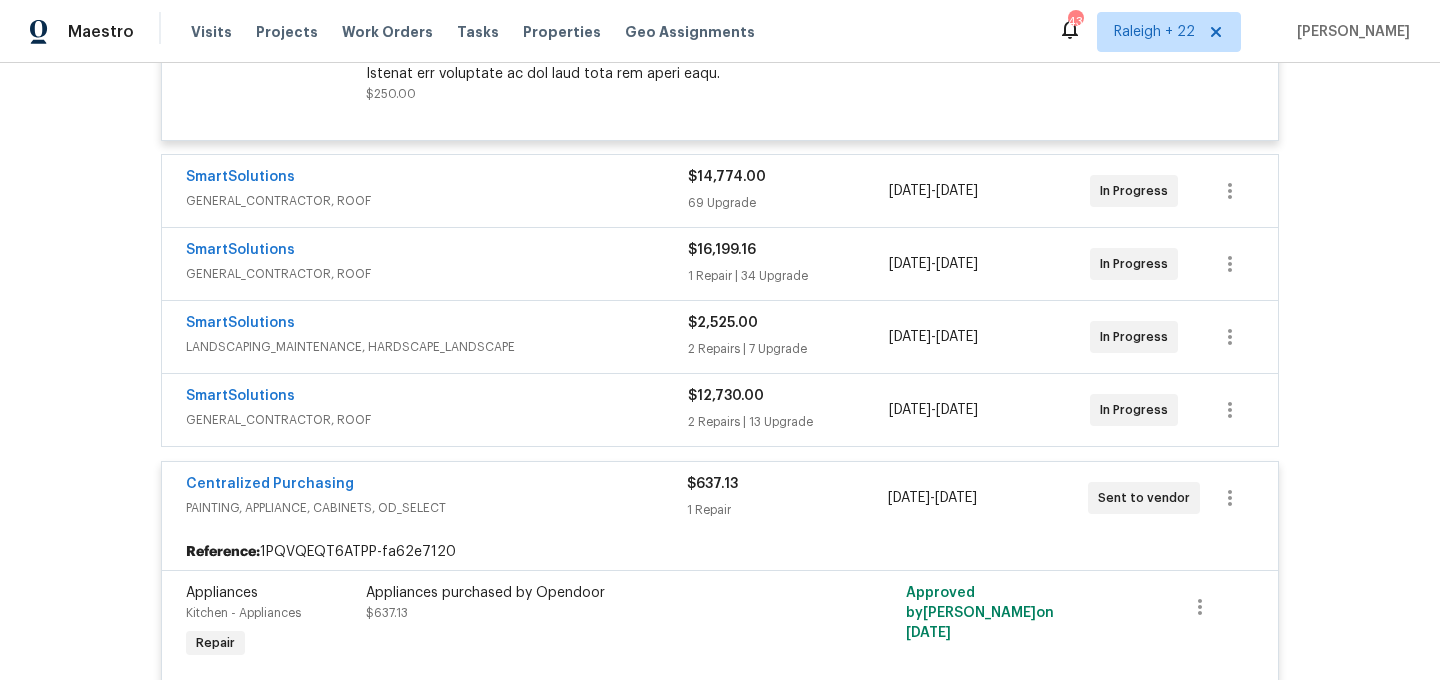 click on "GENERAL_CONTRACTOR, ROOF" at bounding box center [437, 201] 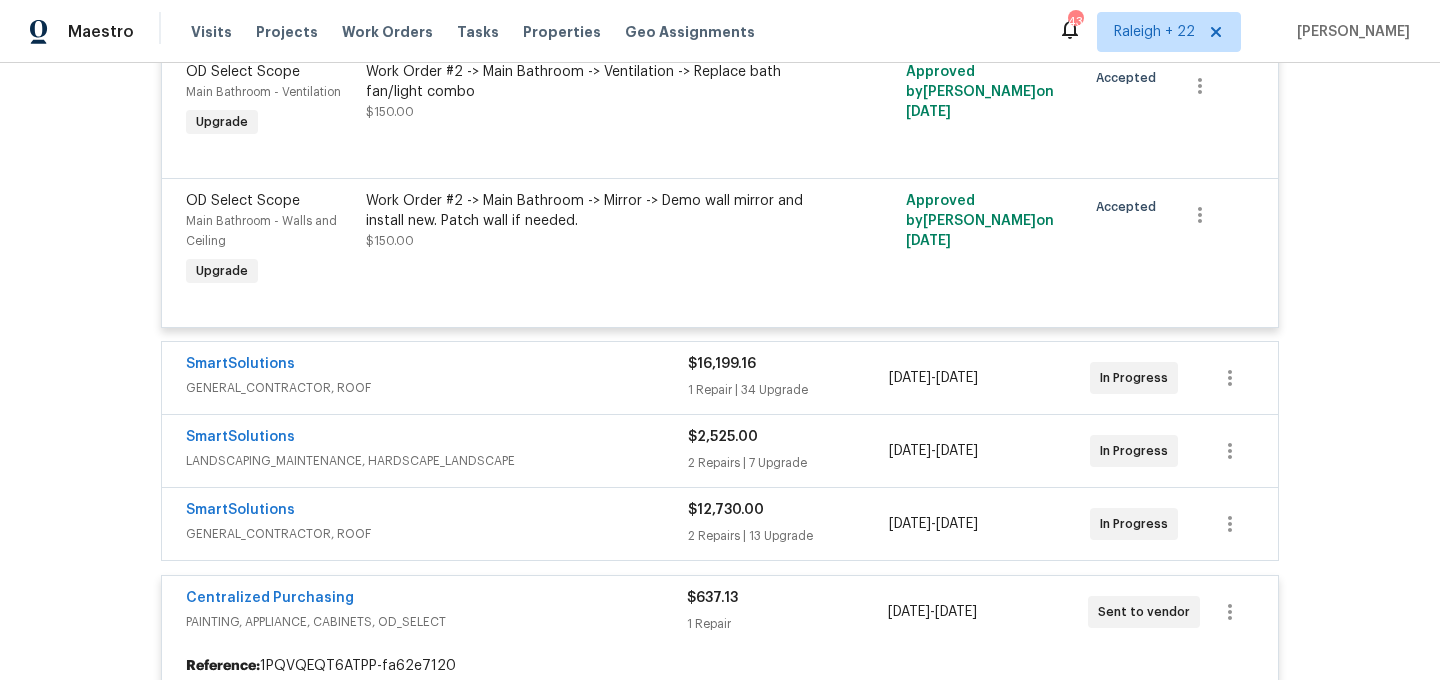 scroll, scrollTop: 11666, scrollLeft: 0, axis: vertical 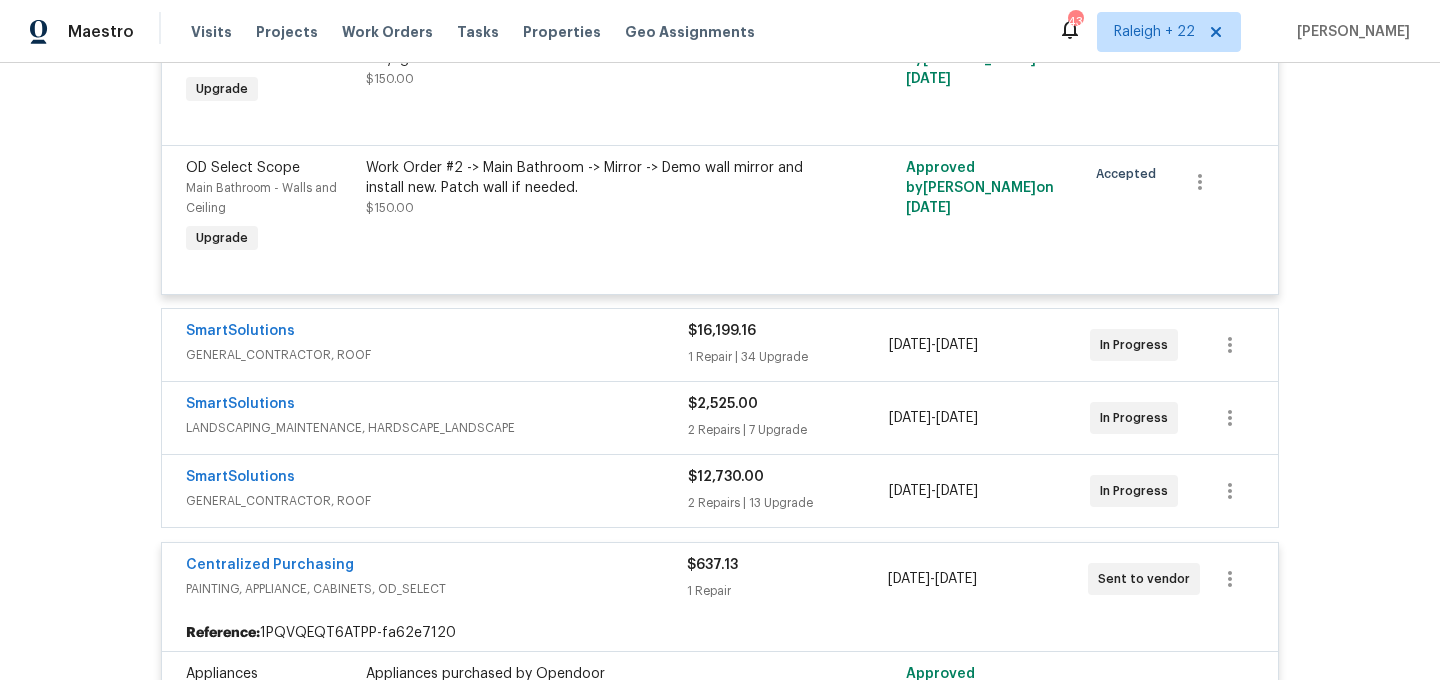 click on "SmartSolutions" at bounding box center (437, 333) 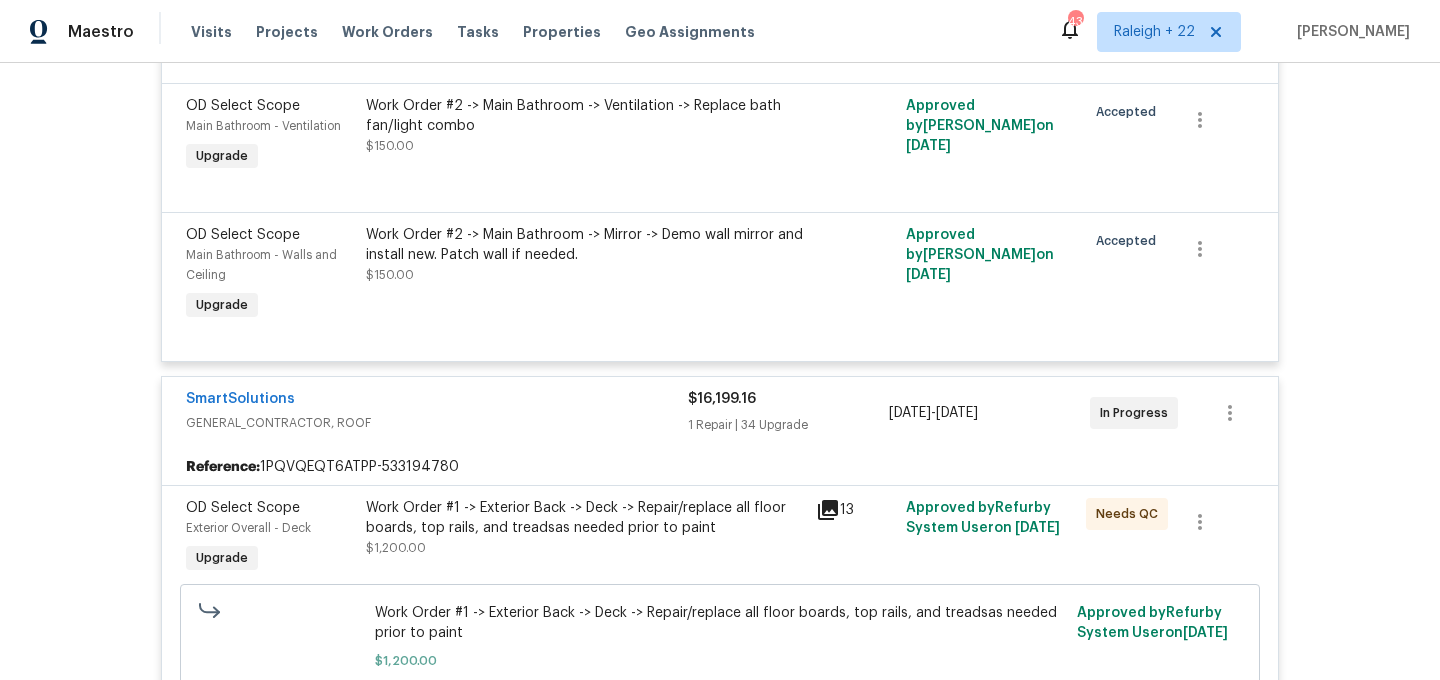 scroll, scrollTop: 11586, scrollLeft: 0, axis: vertical 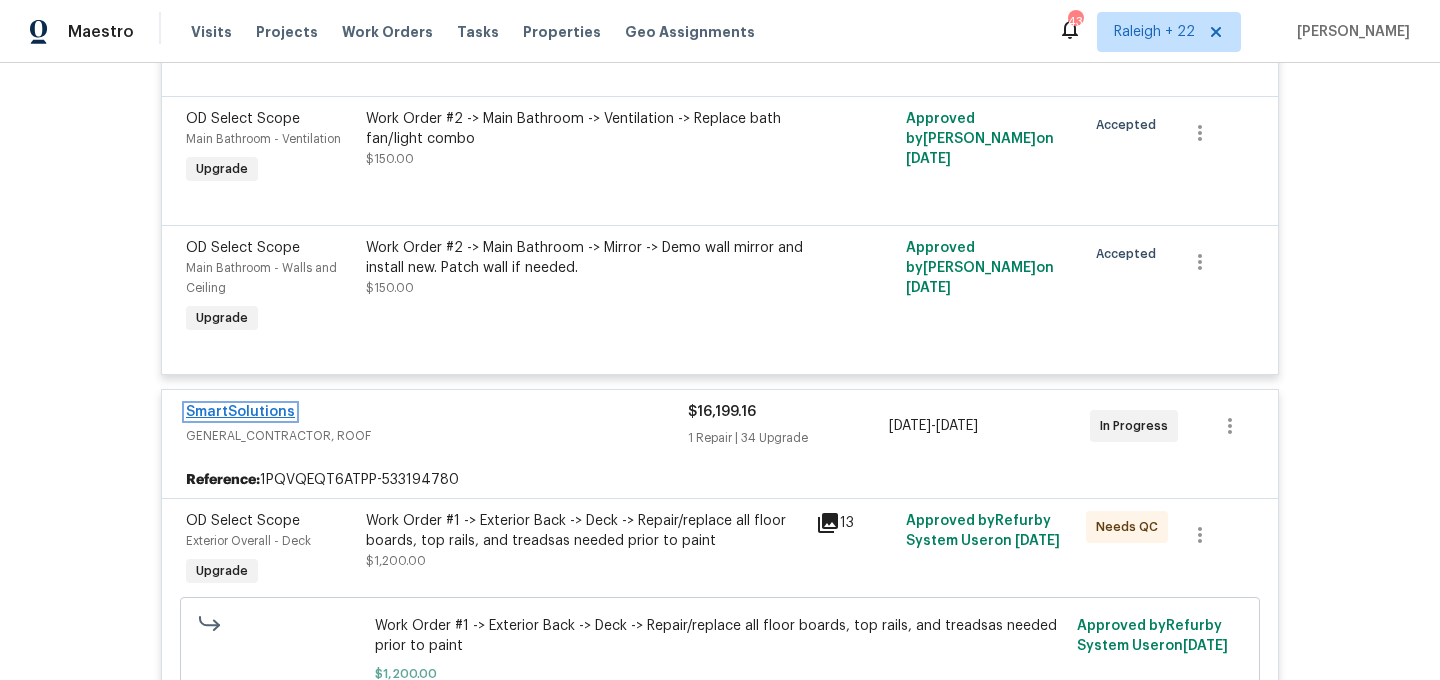click on "SmartSolutions" at bounding box center [240, 412] 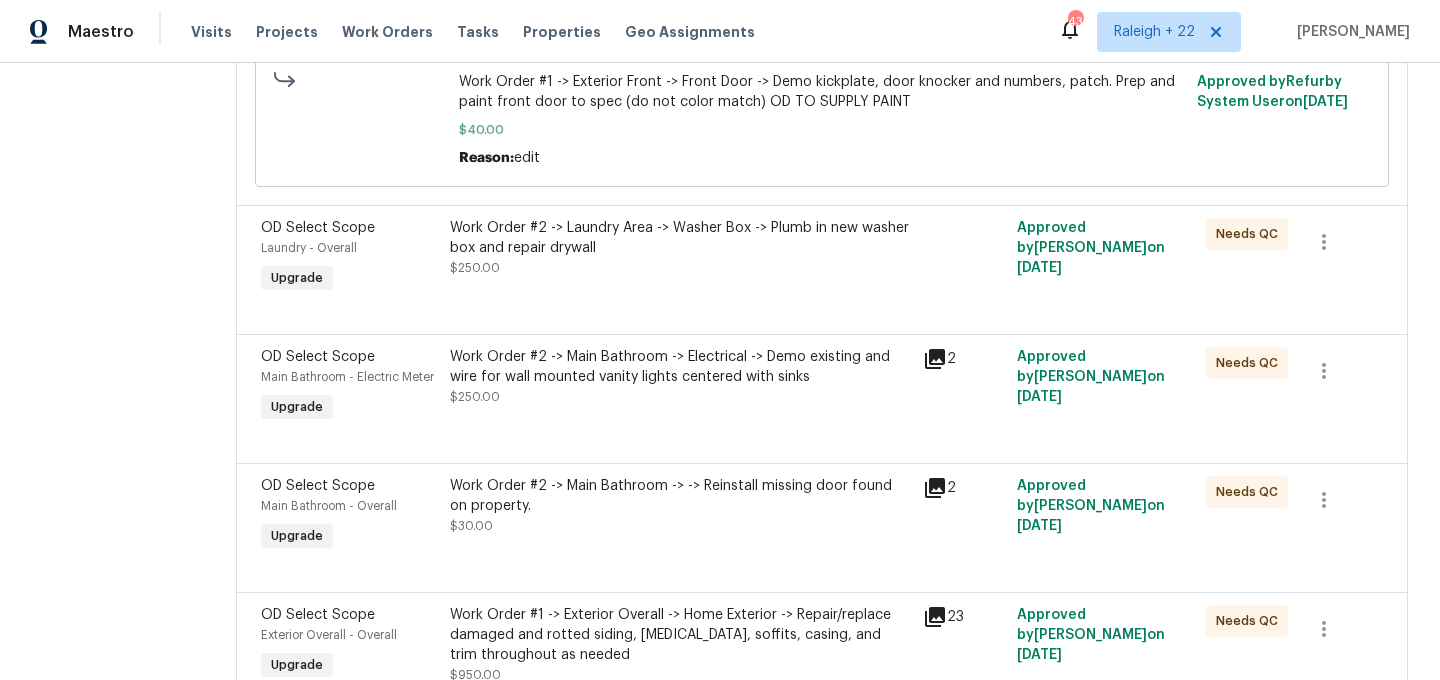 scroll, scrollTop: 578, scrollLeft: 0, axis: vertical 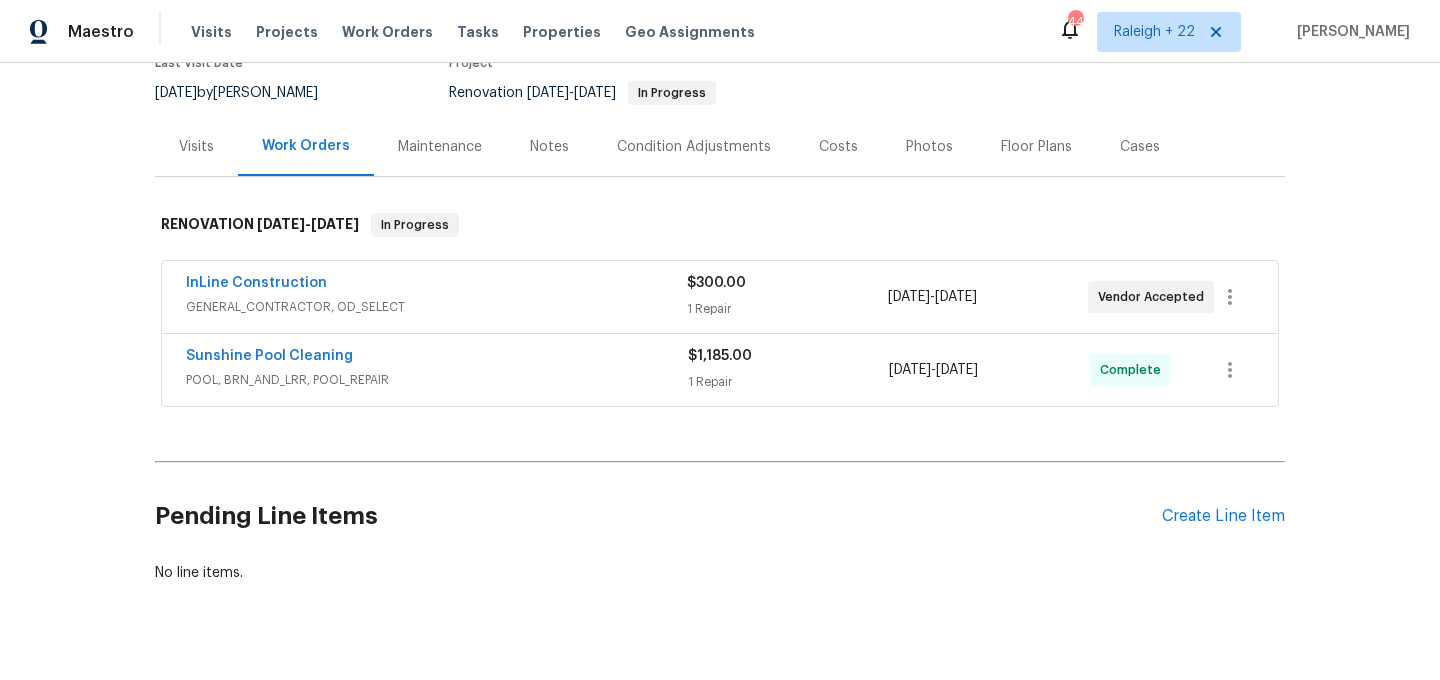 click on "GENERAL_CONTRACTOR, OD_SELECT" at bounding box center (436, 307) 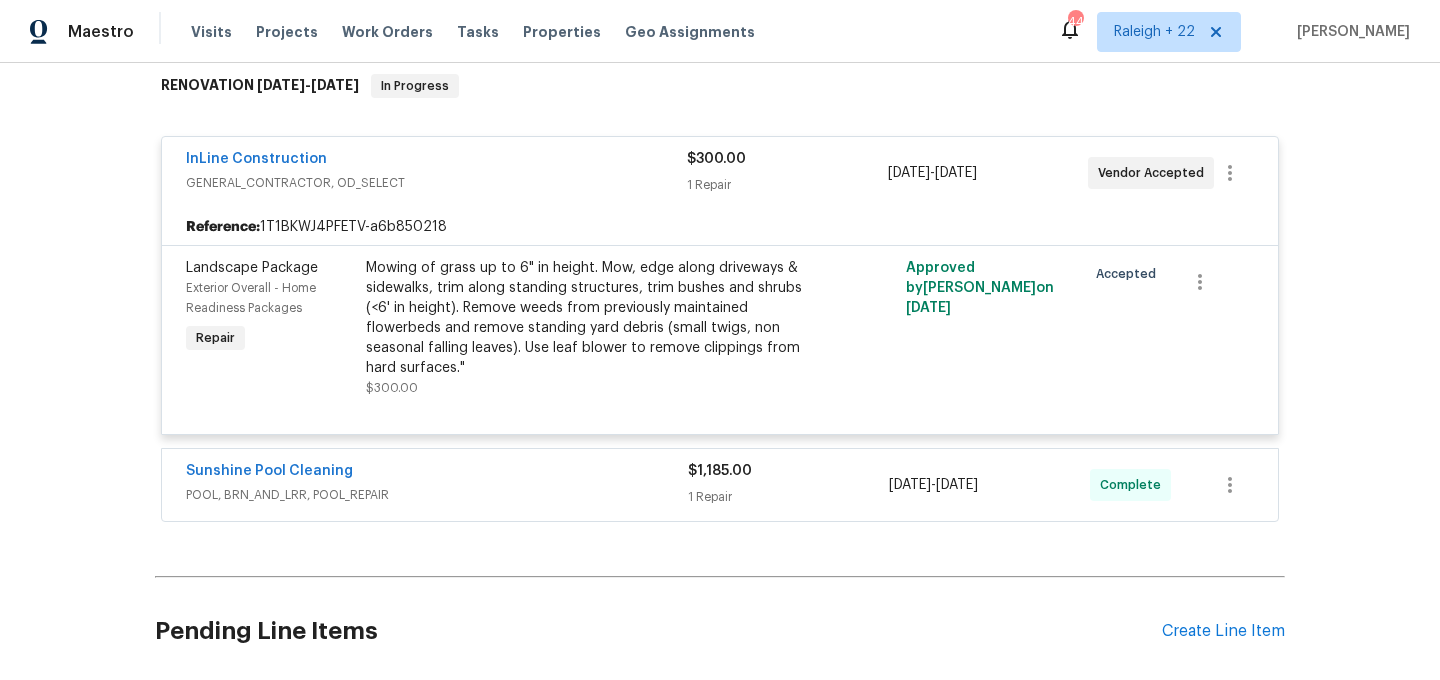 scroll, scrollTop: 353, scrollLeft: 0, axis: vertical 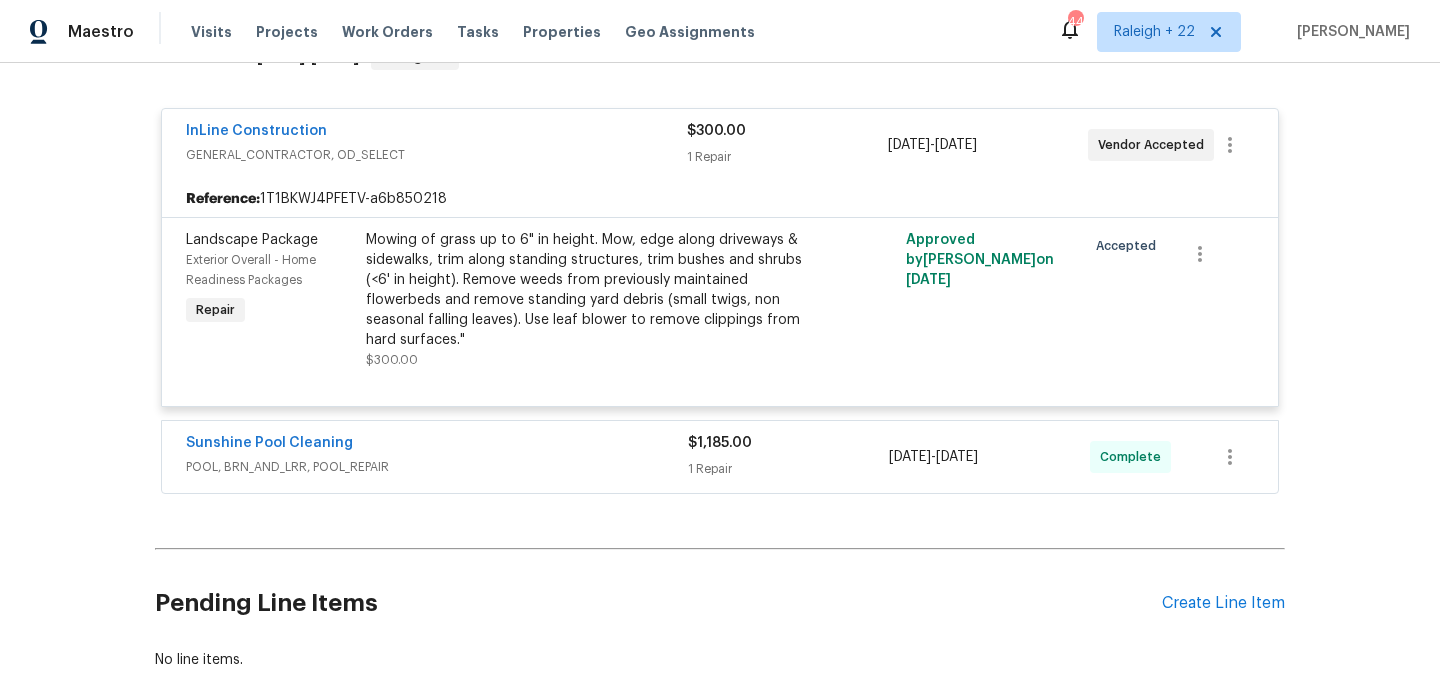 click on "POOL, BRN_AND_LRR, POOL_REPAIR" at bounding box center [437, 467] 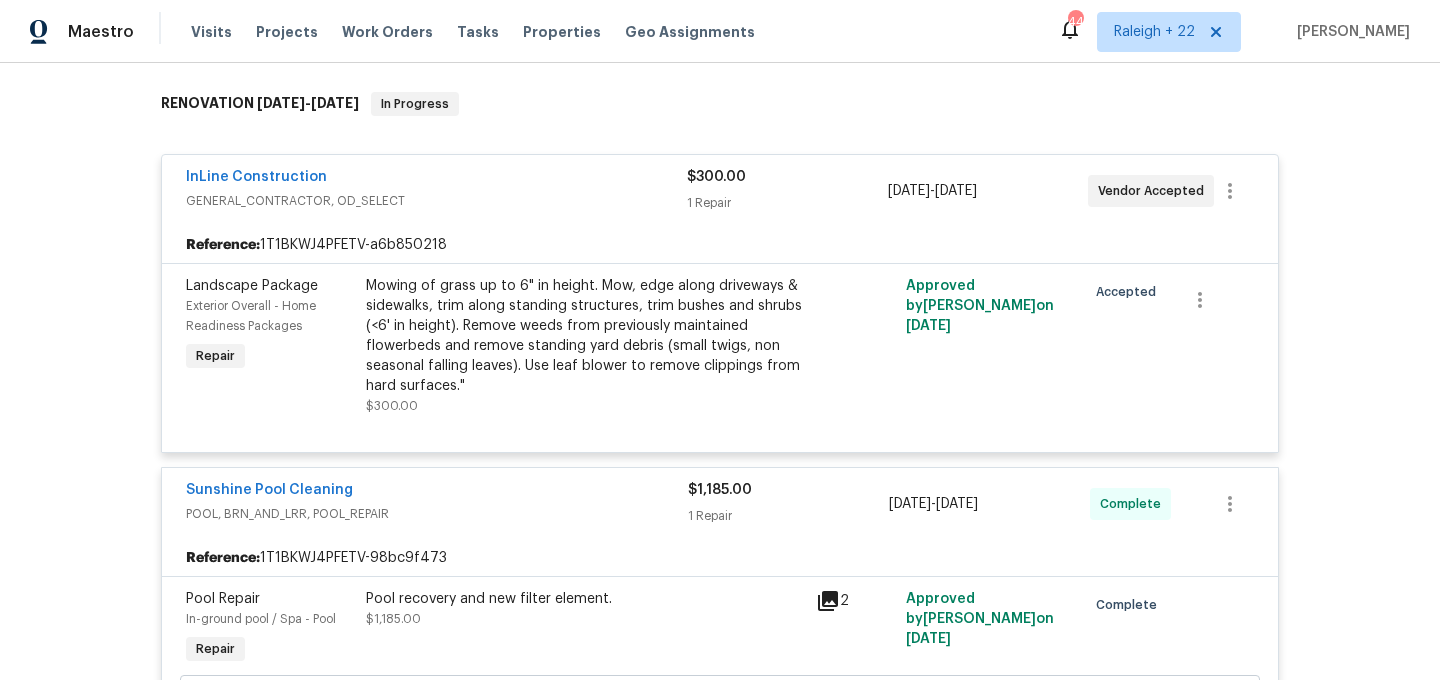 scroll, scrollTop: 310, scrollLeft: 0, axis: vertical 